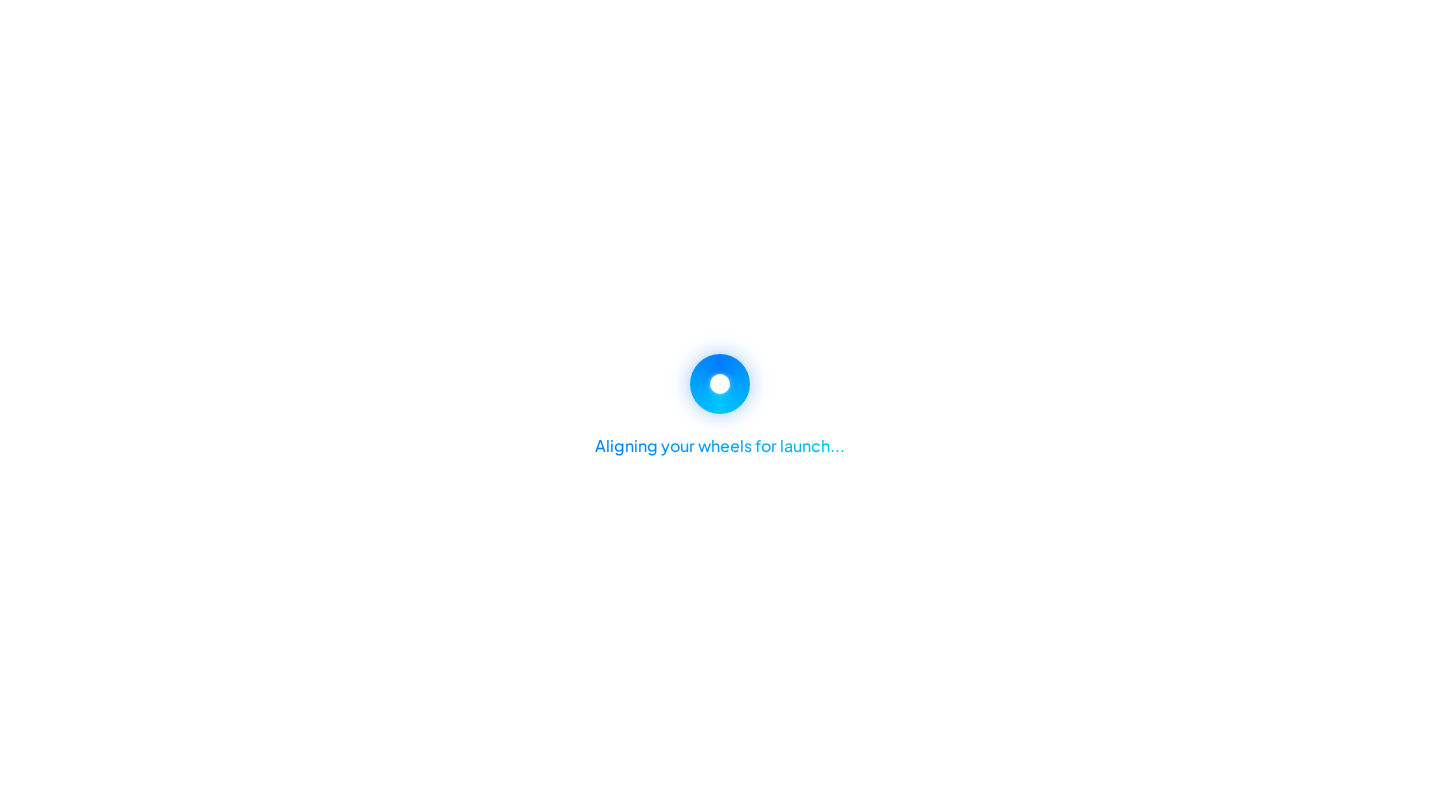 scroll, scrollTop: 0, scrollLeft: 0, axis: both 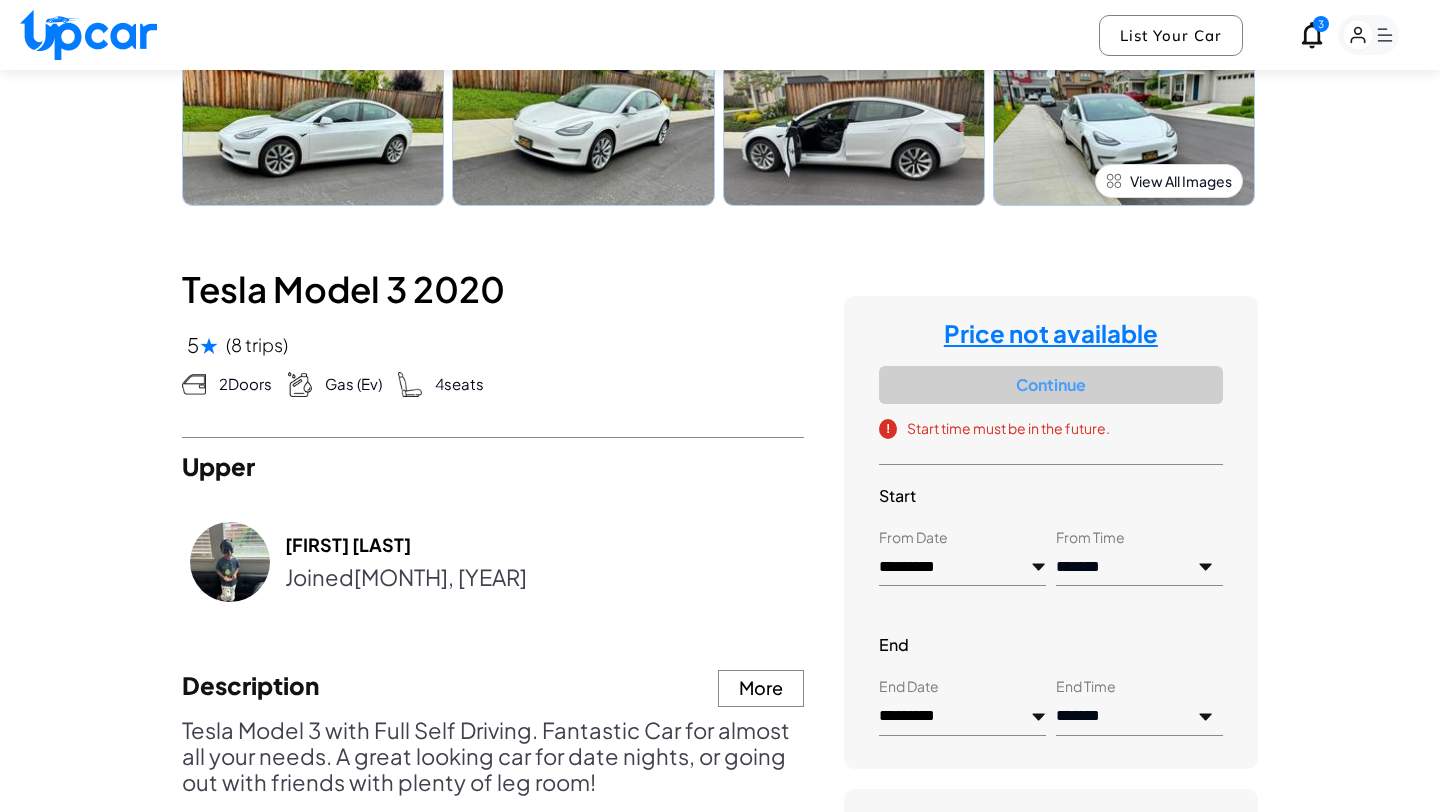 click at bounding box center (88, 35) 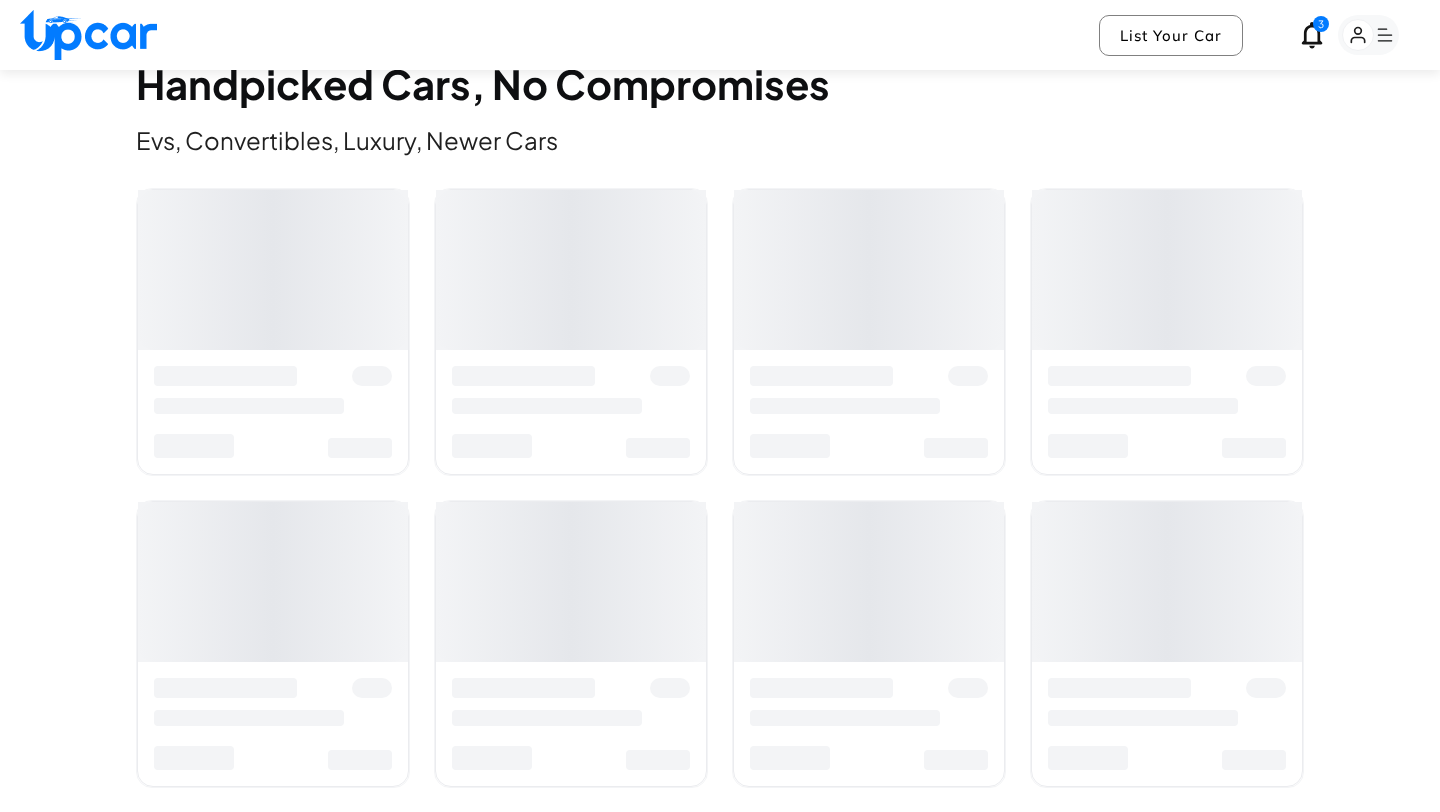 scroll, scrollTop: 0, scrollLeft: 0, axis: both 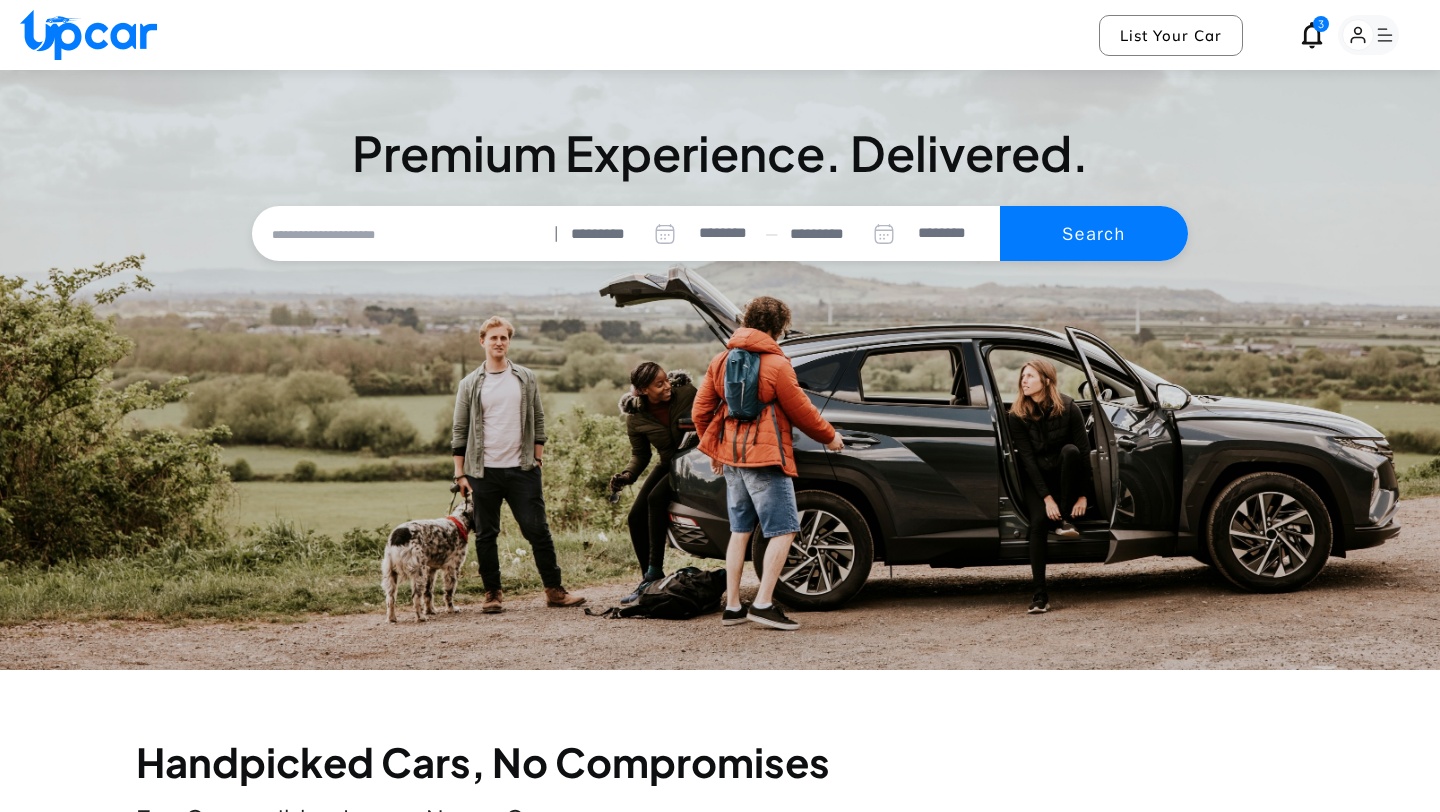 type on "**********" 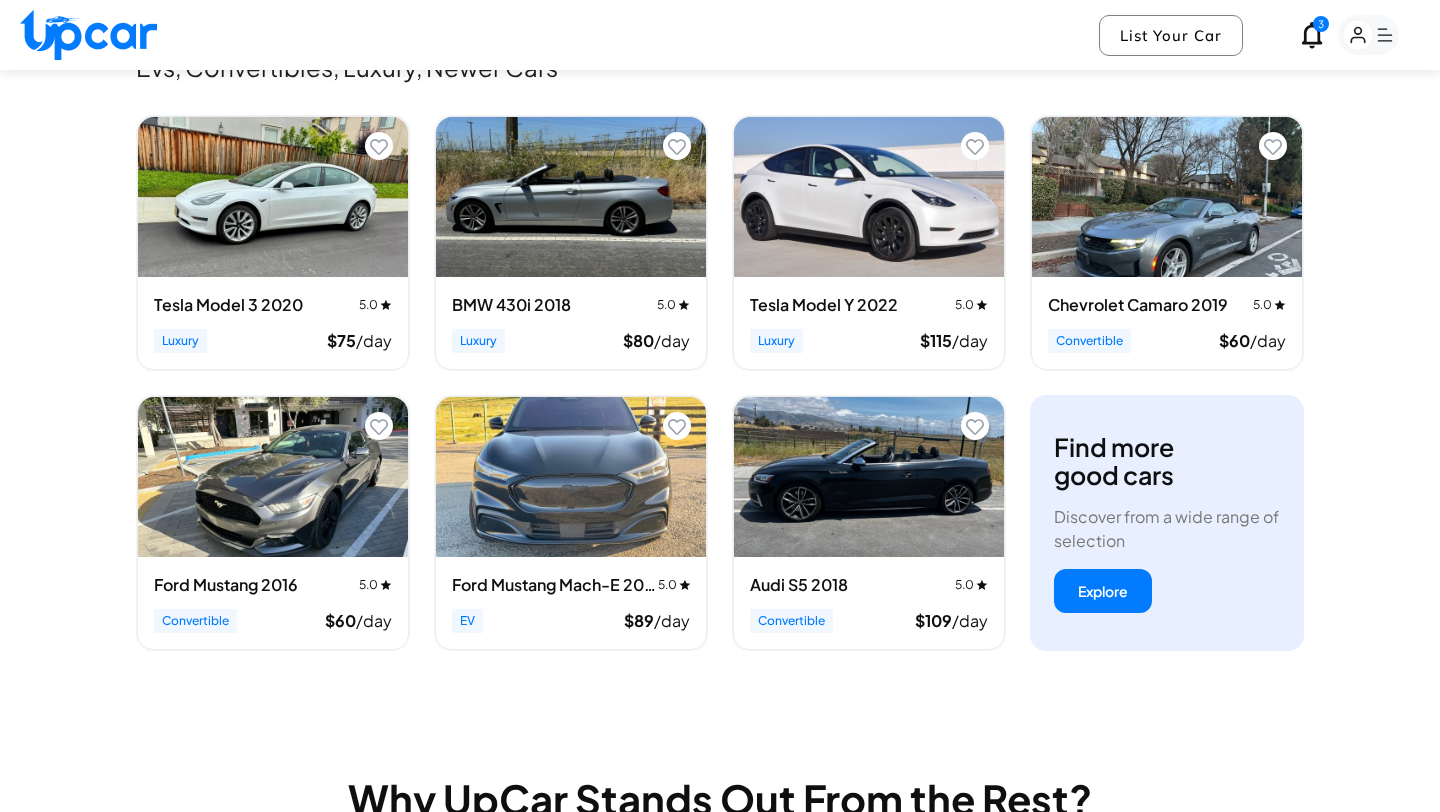 scroll, scrollTop: 750, scrollLeft: 0, axis: vertical 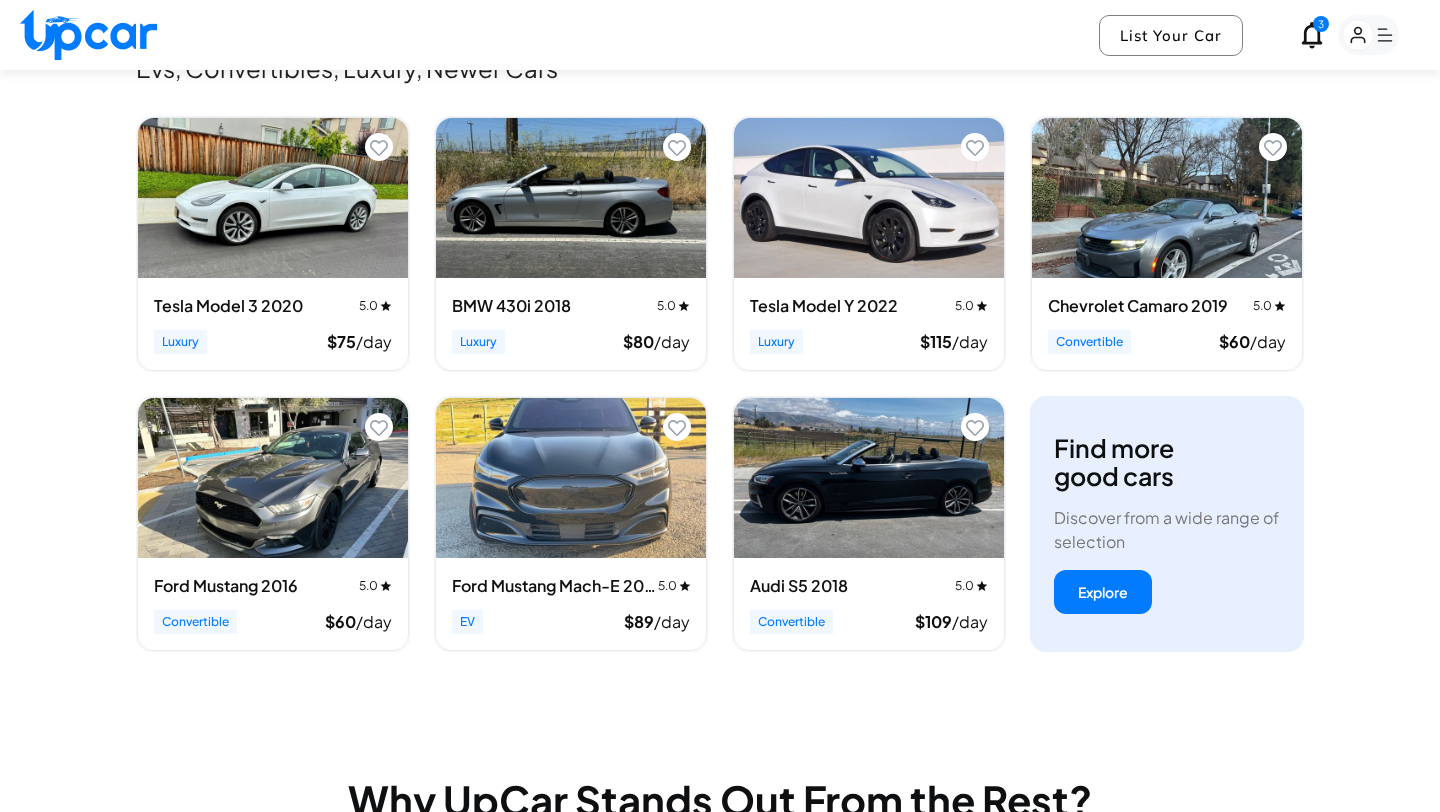 click 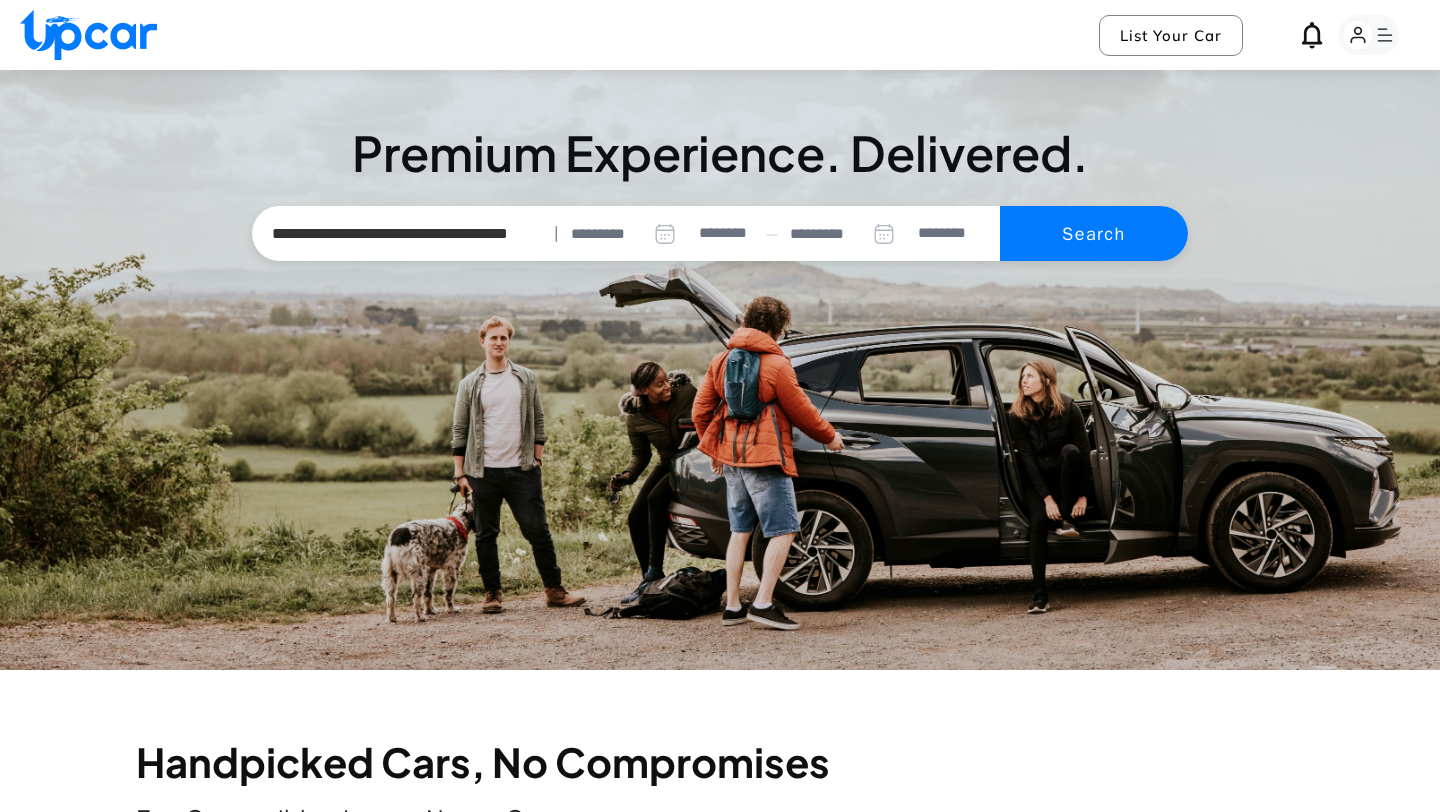 click at bounding box center (1077, 188) 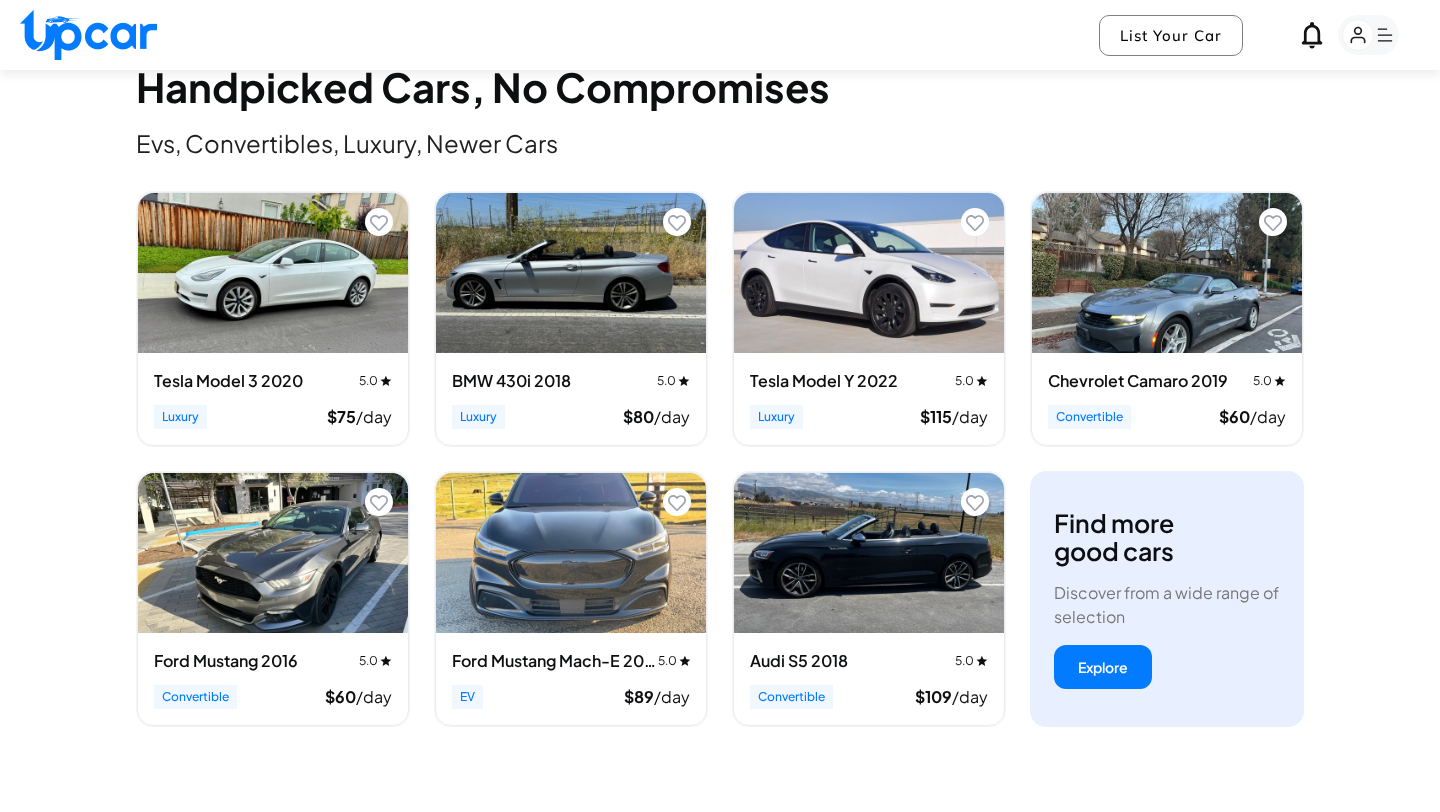 scroll, scrollTop: 674, scrollLeft: 0, axis: vertical 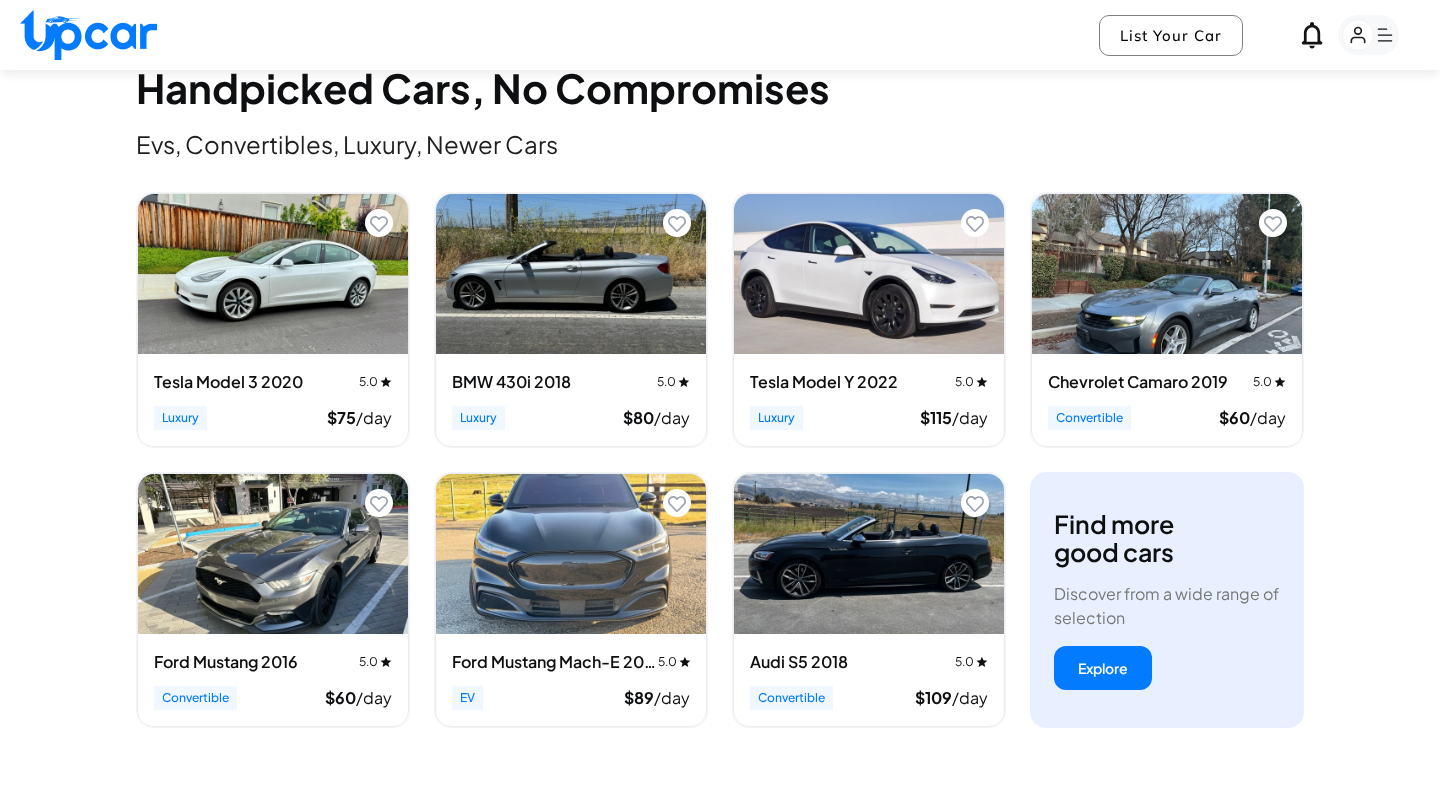 click at bounding box center (571, 274) 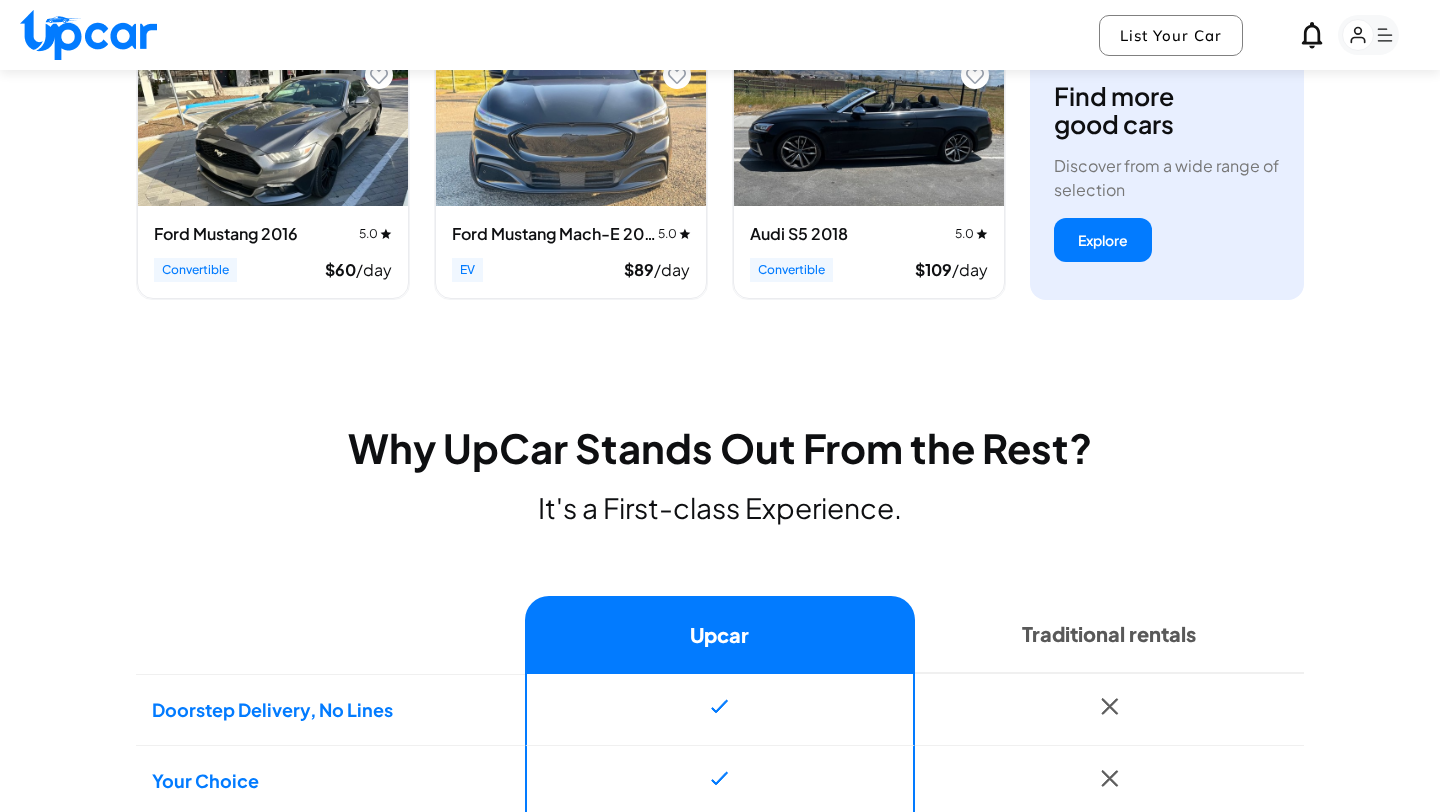 scroll, scrollTop: 1110, scrollLeft: 0, axis: vertical 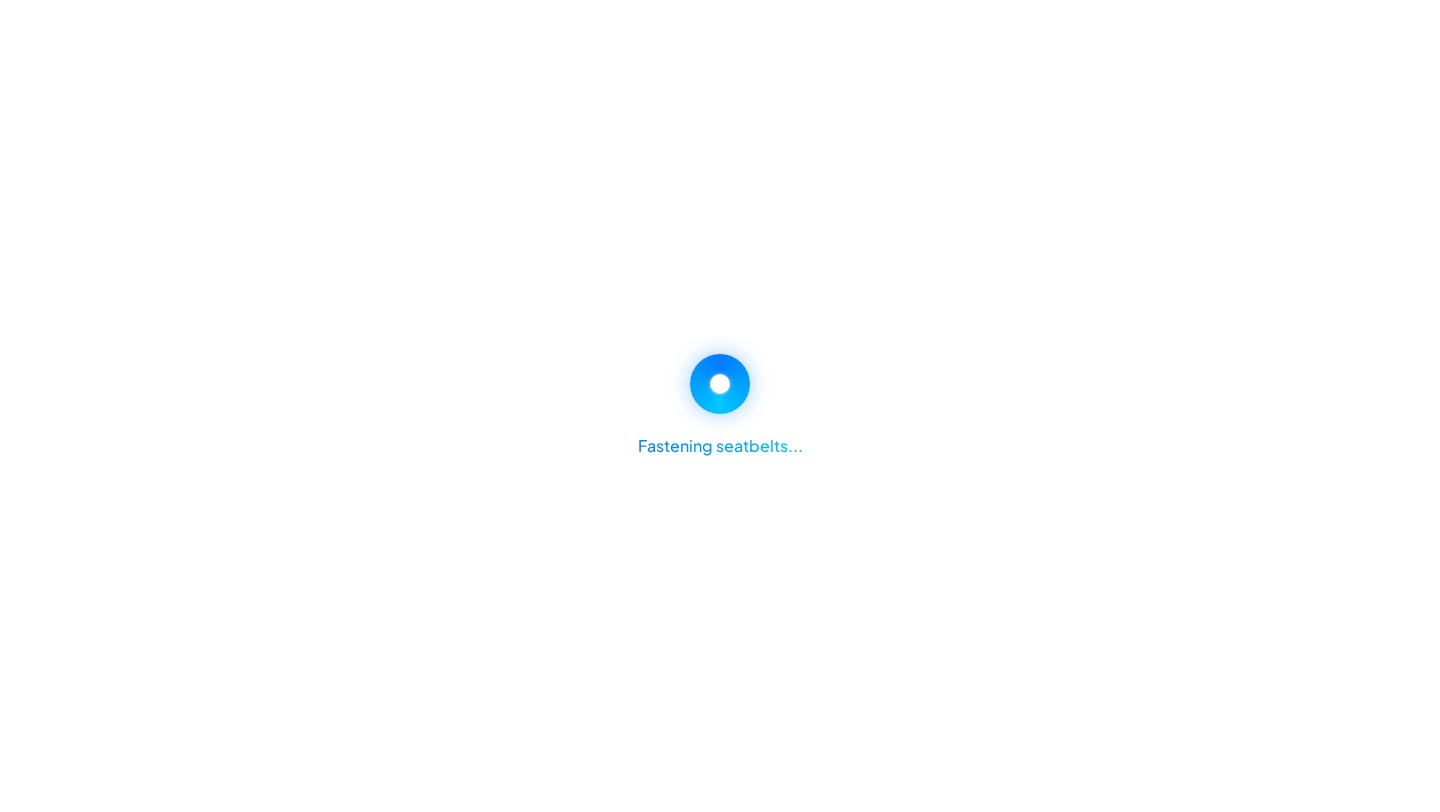 select on "********" 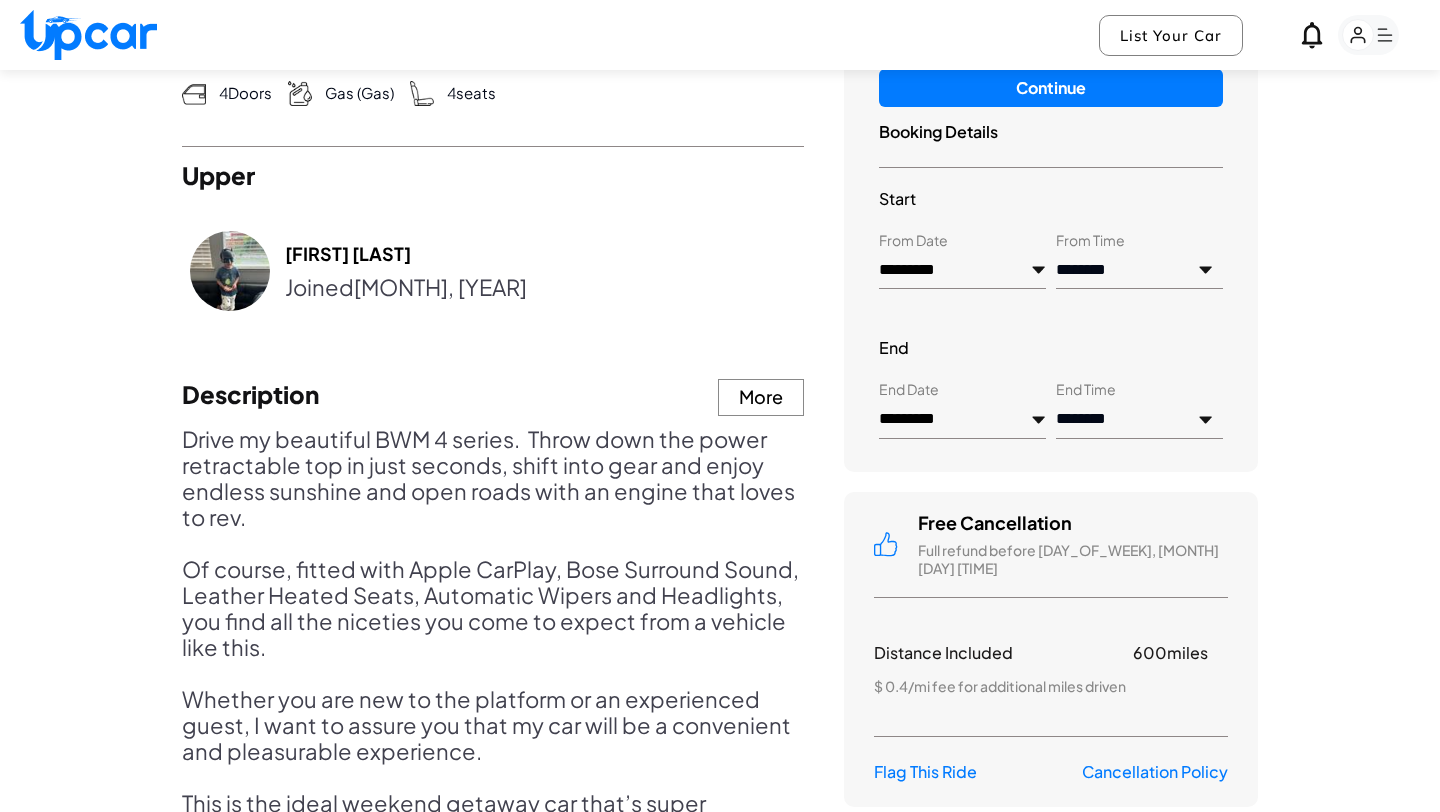scroll, scrollTop: 973, scrollLeft: 0, axis: vertical 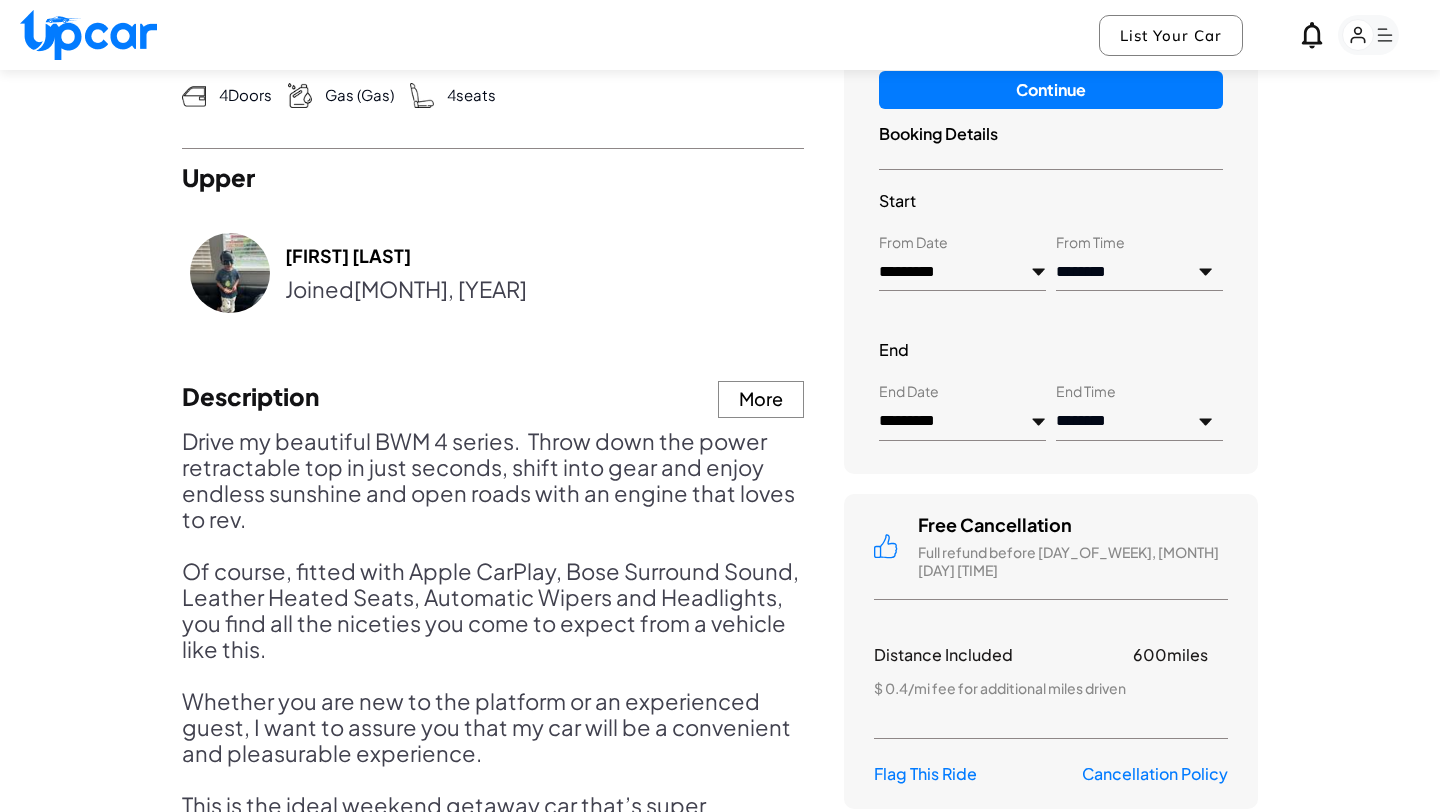 click on "*********" at bounding box center [962, 273] 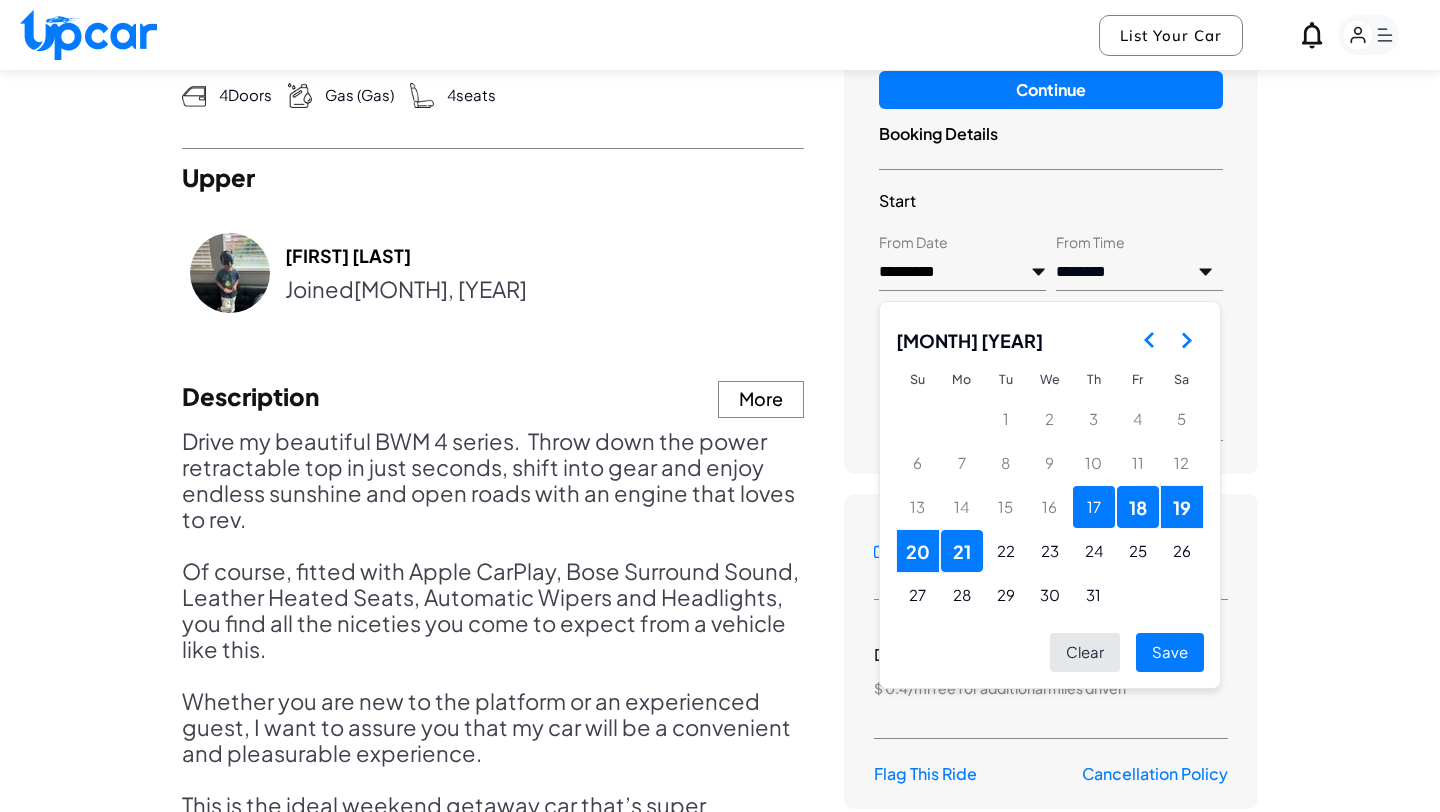 click on "17" at bounding box center (1094, 507) 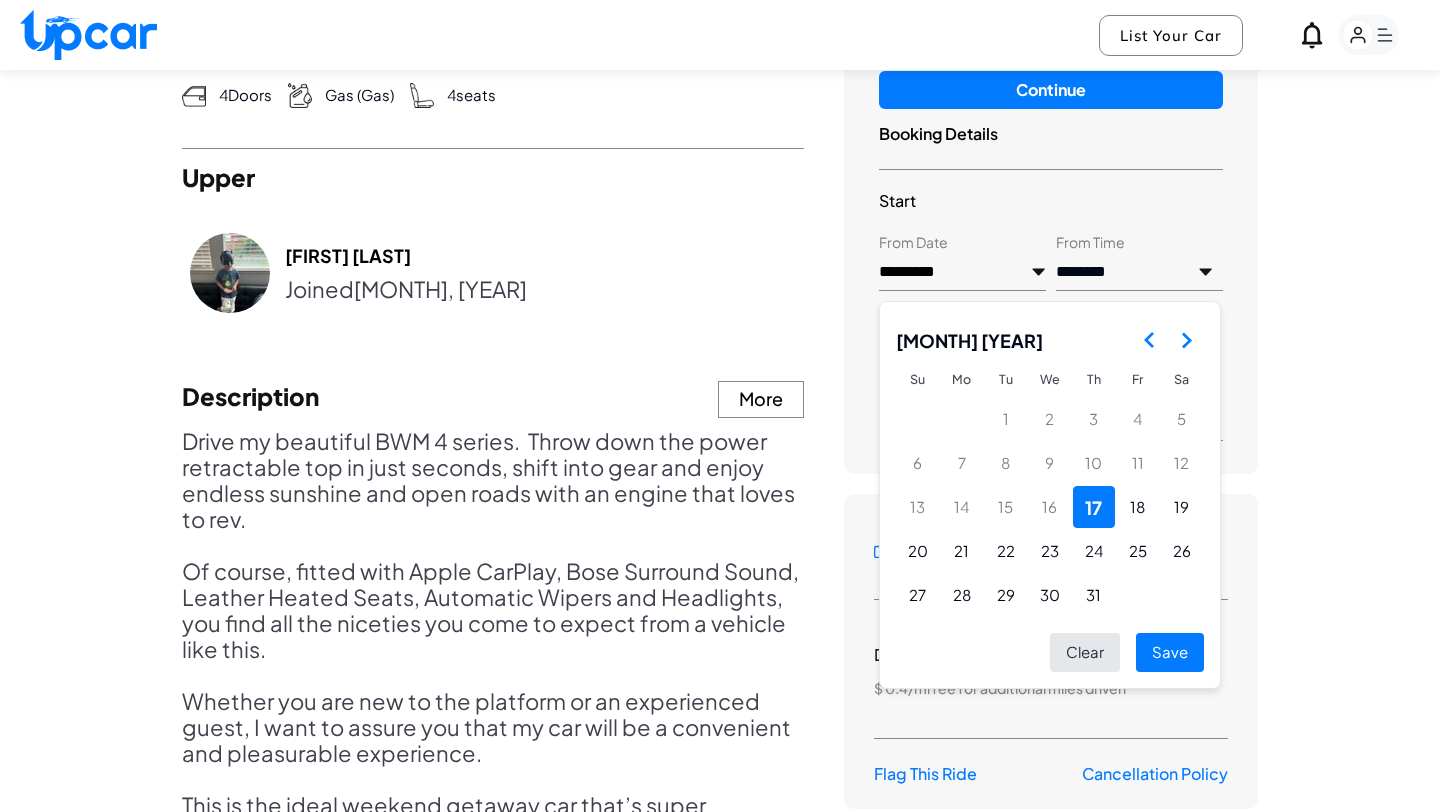 click on "**********" at bounding box center [1139, 273] 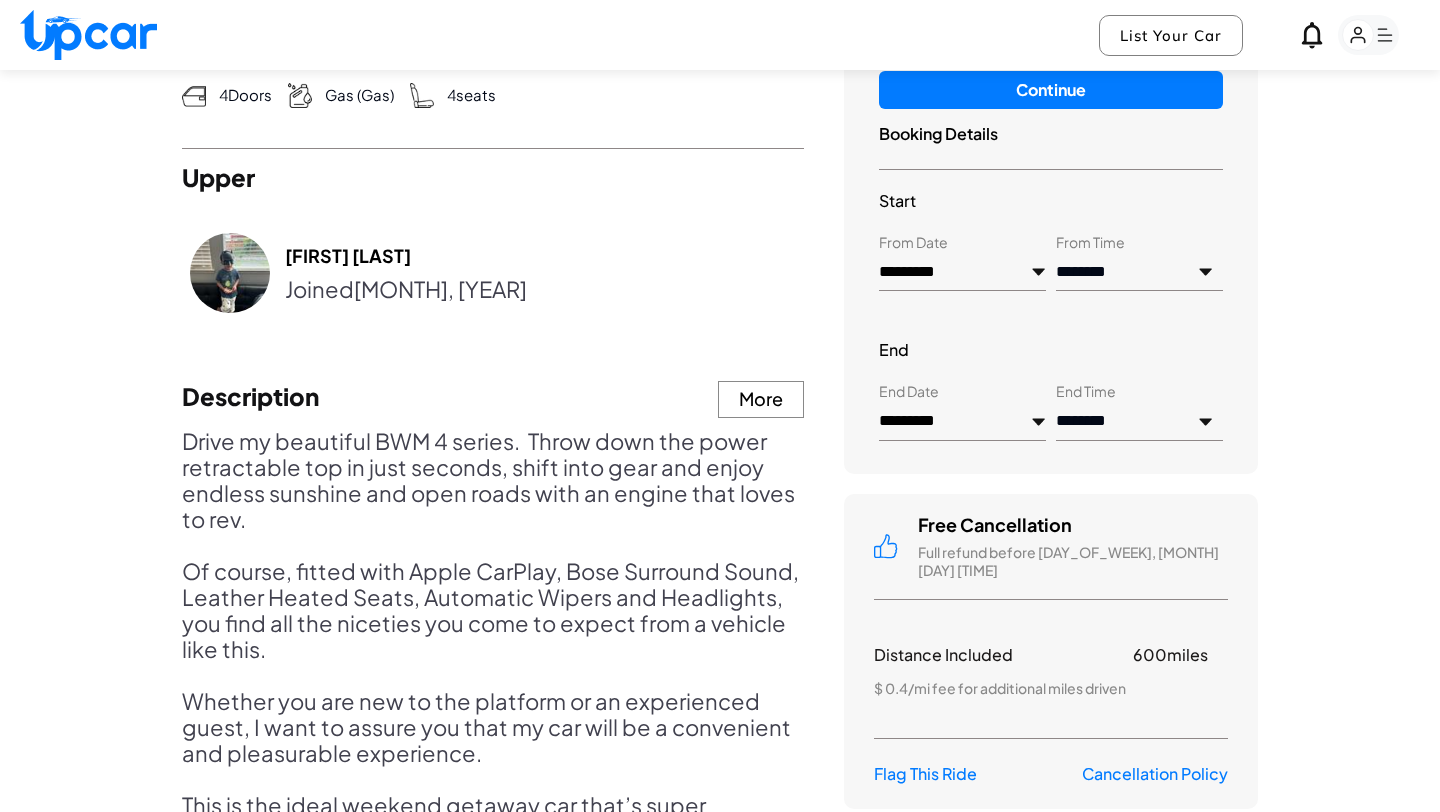 select on "*****" 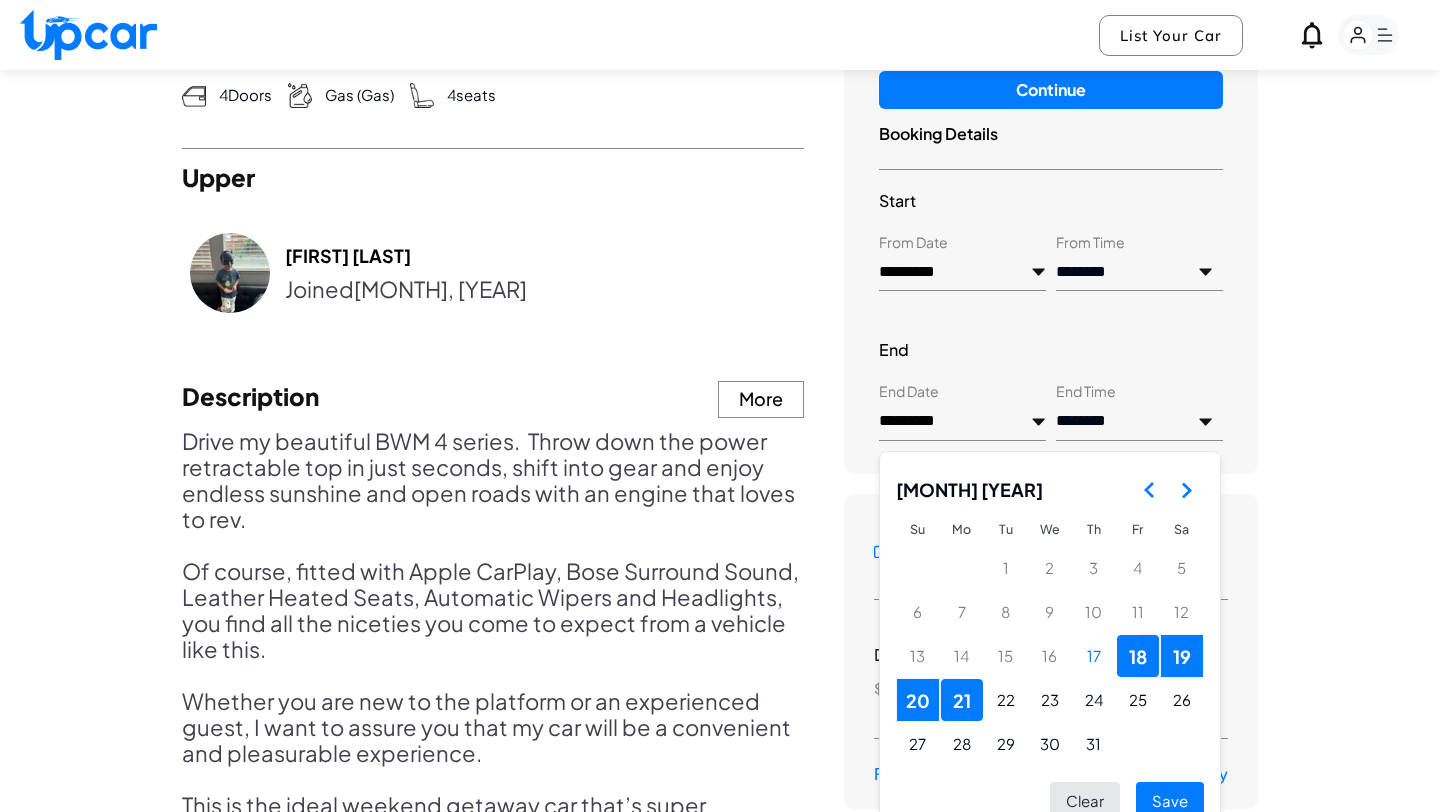 click on "18" at bounding box center [1138, 656] 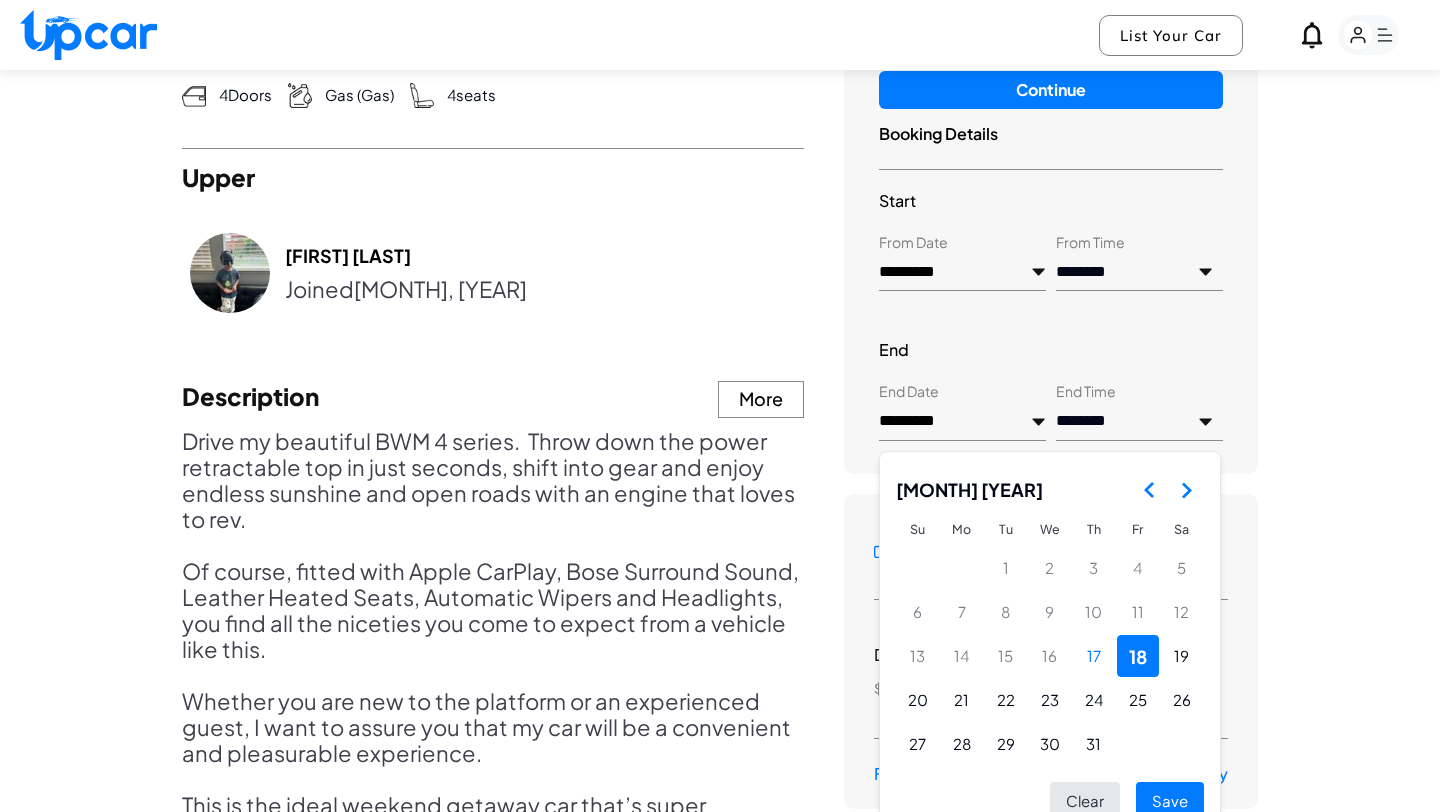 click on "**********" at bounding box center (1139, 422) 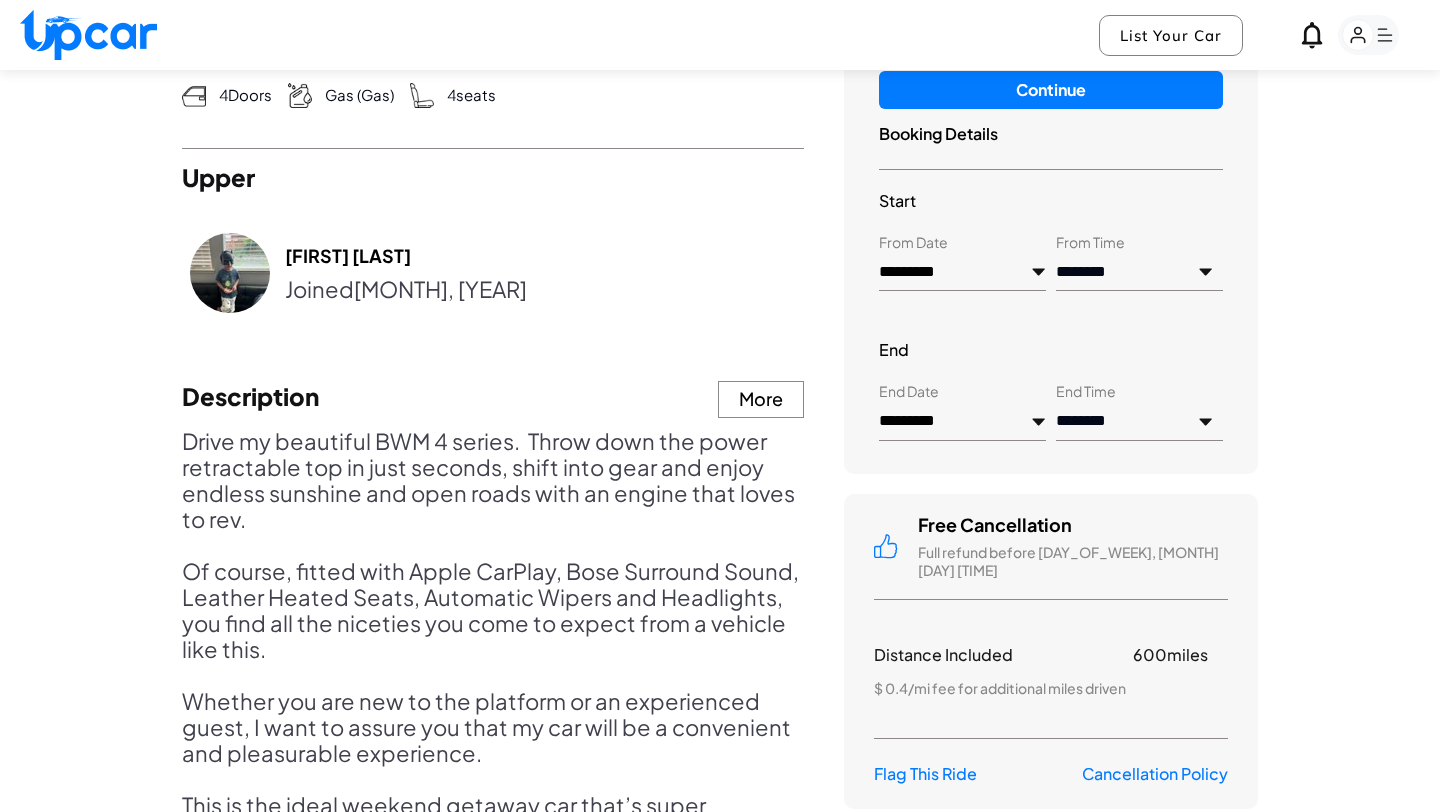 click on "*********" at bounding box center (962, 422) 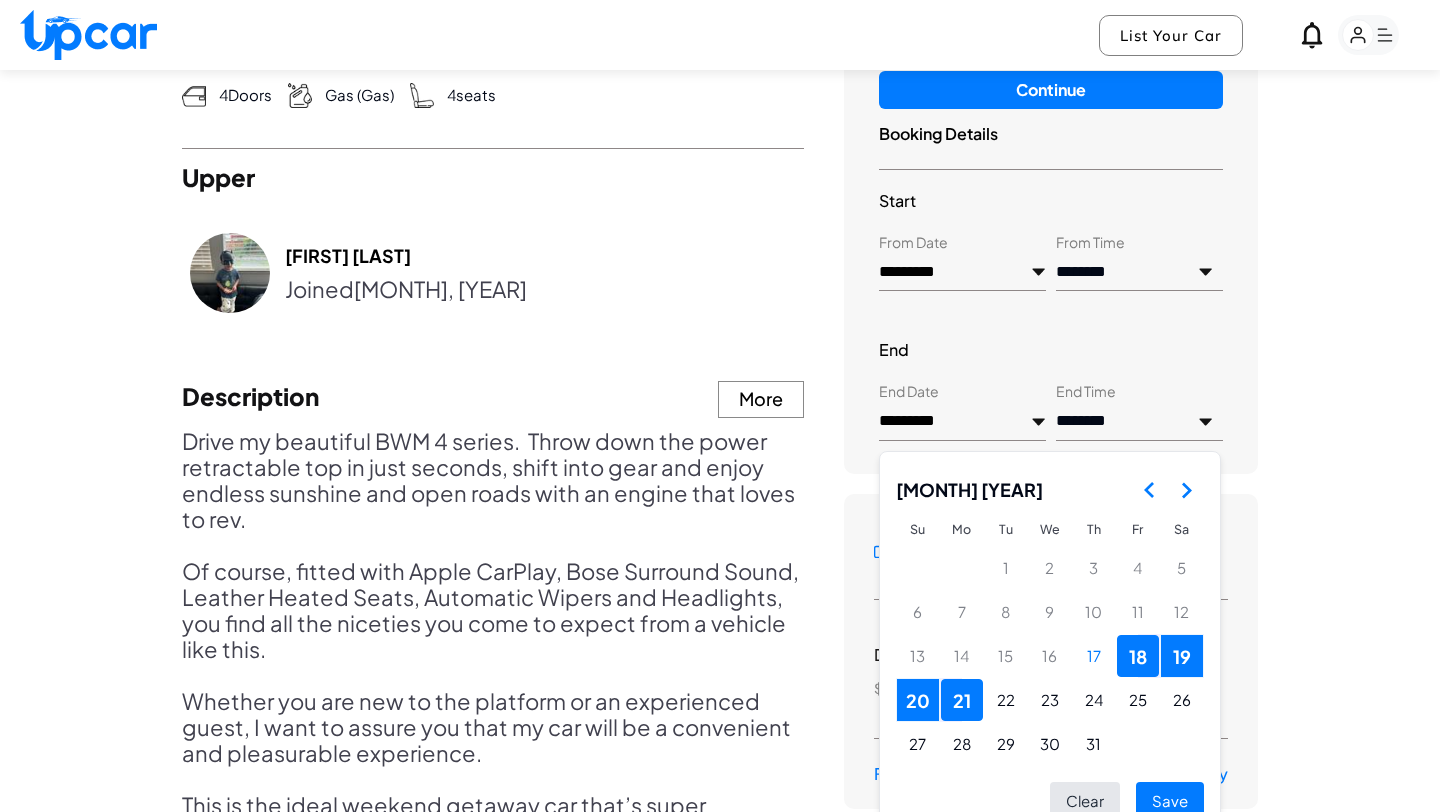 click on "18" at bounding box center [1138, 656] 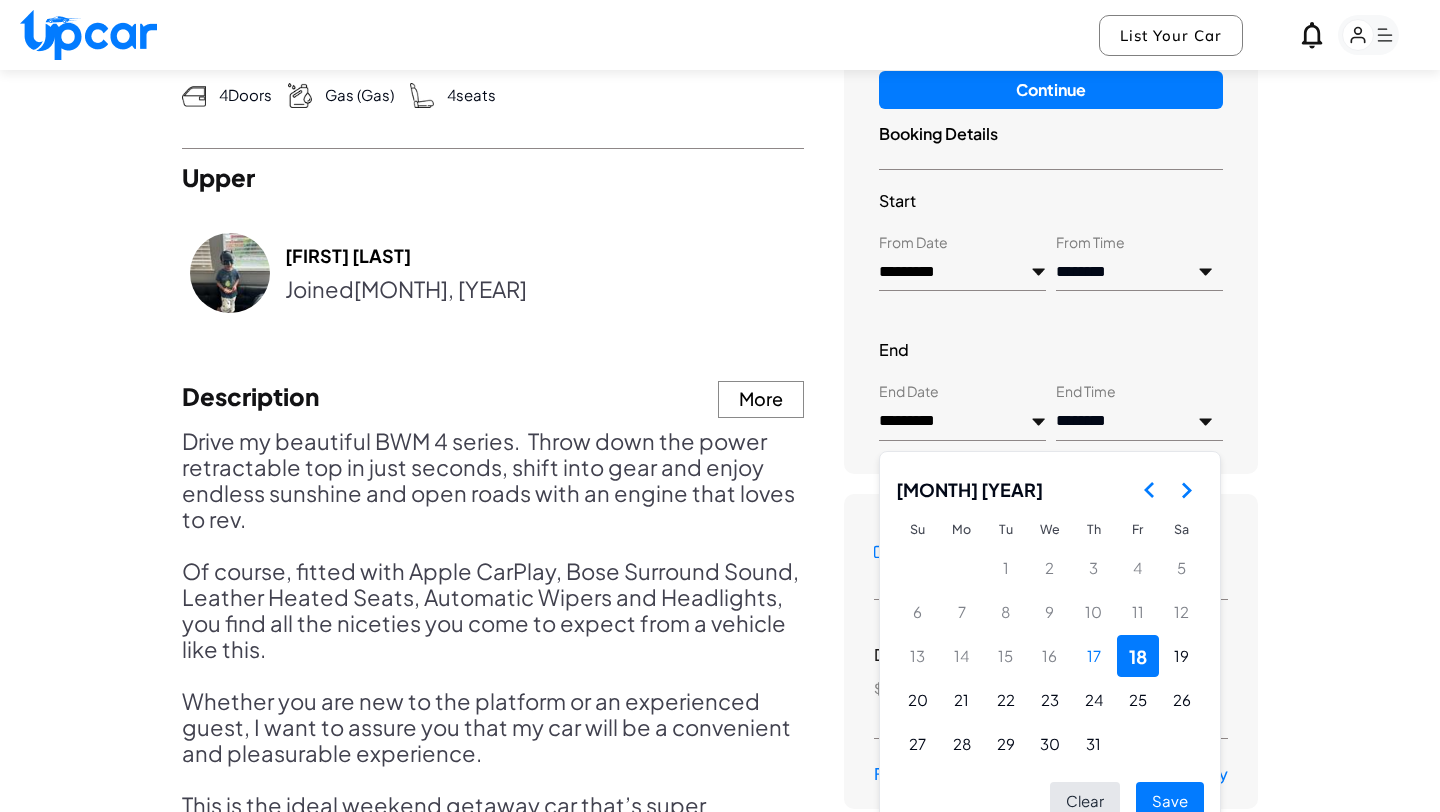 click on "*********" at bounding box center (962, 273) 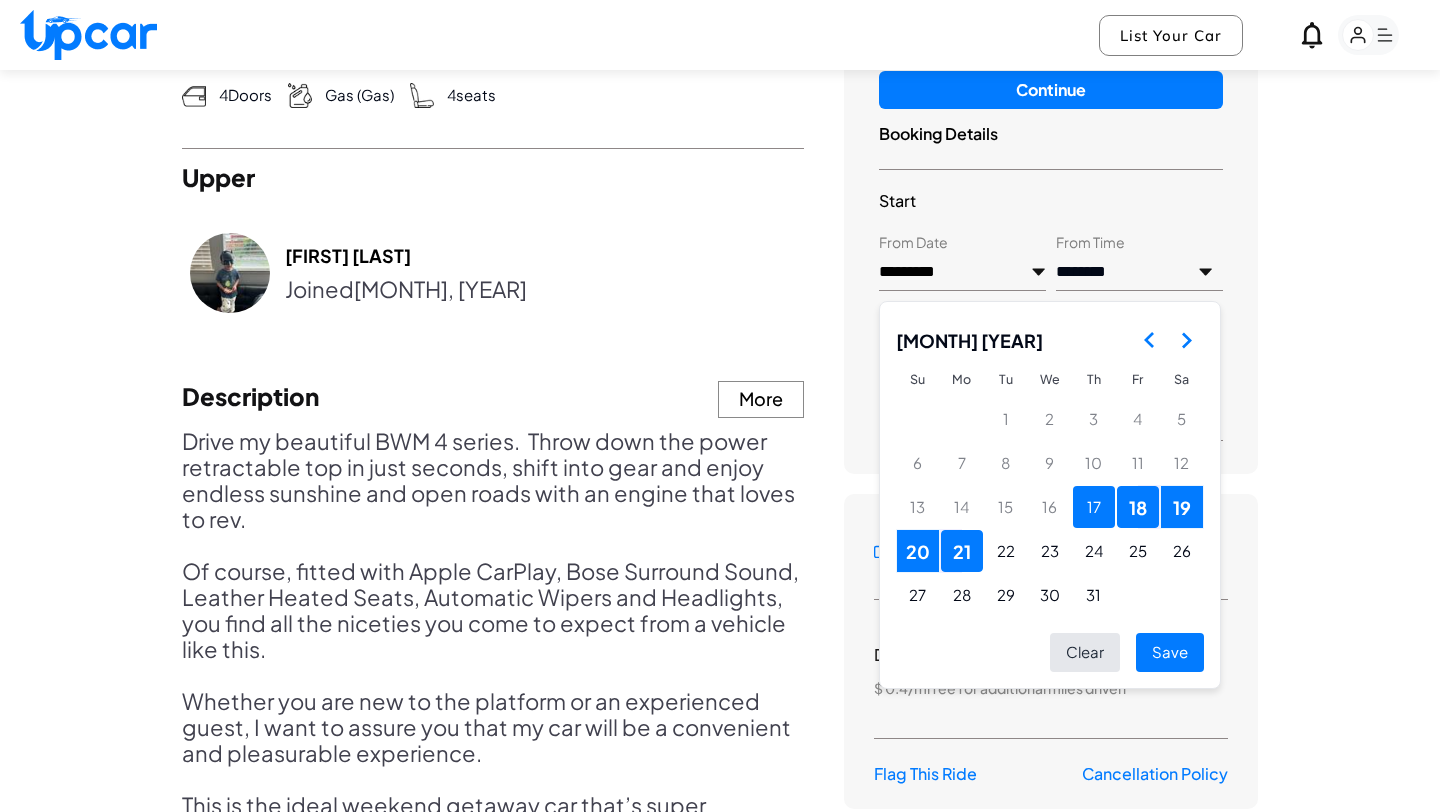 click on "17" at bounding box center [1094, 507] 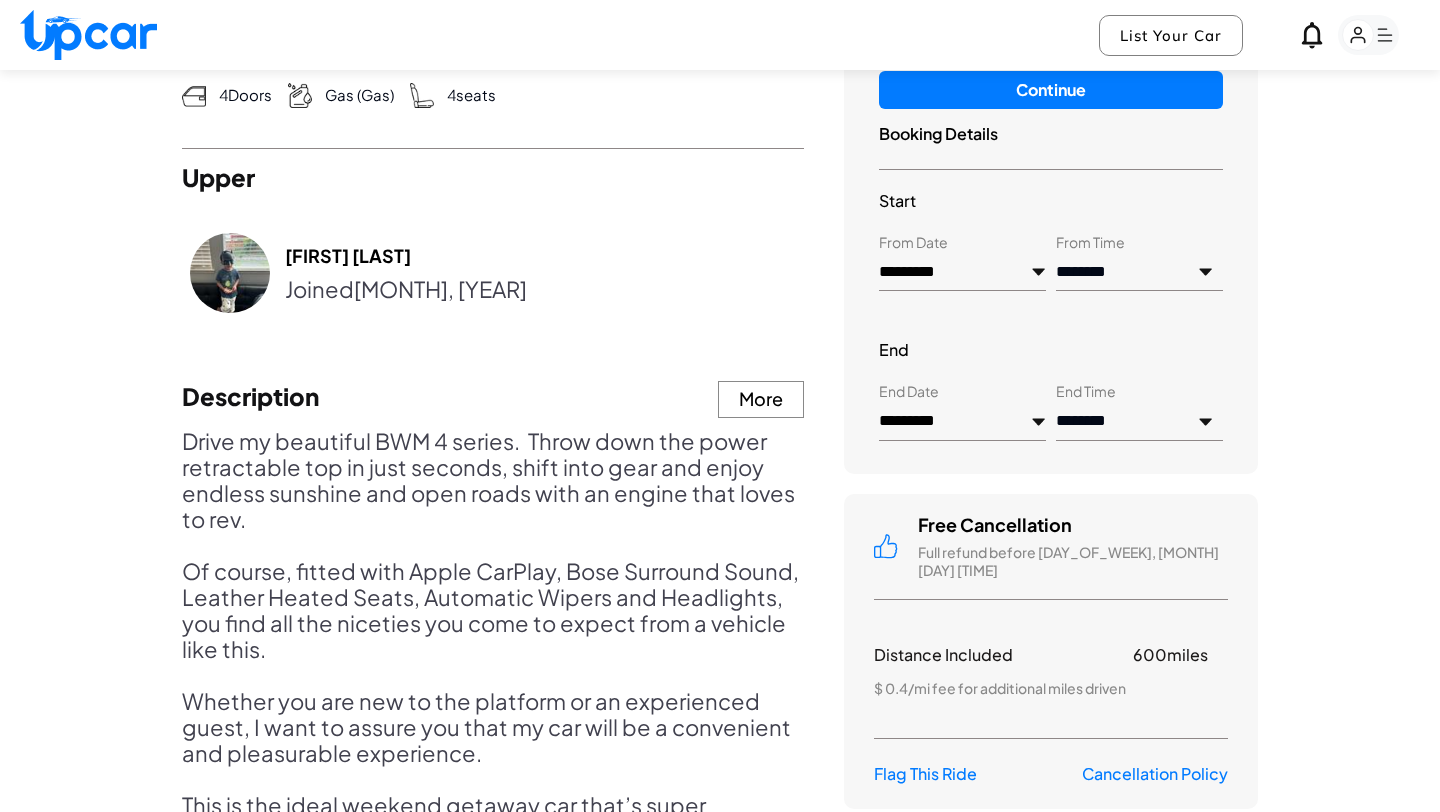 click on "**********" at bounding box center [1051, 237] 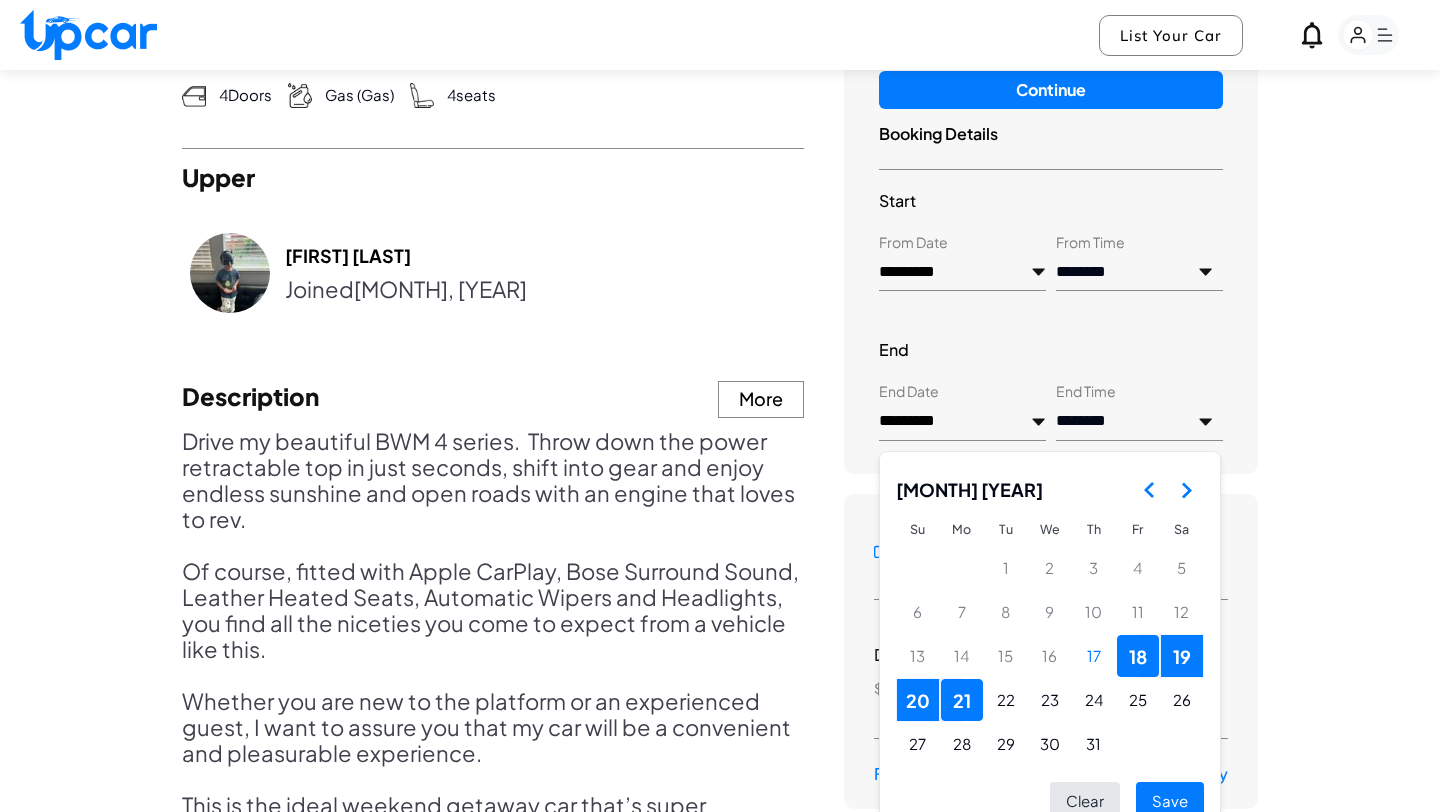 click on "18" at bounding box center [1138, 656] 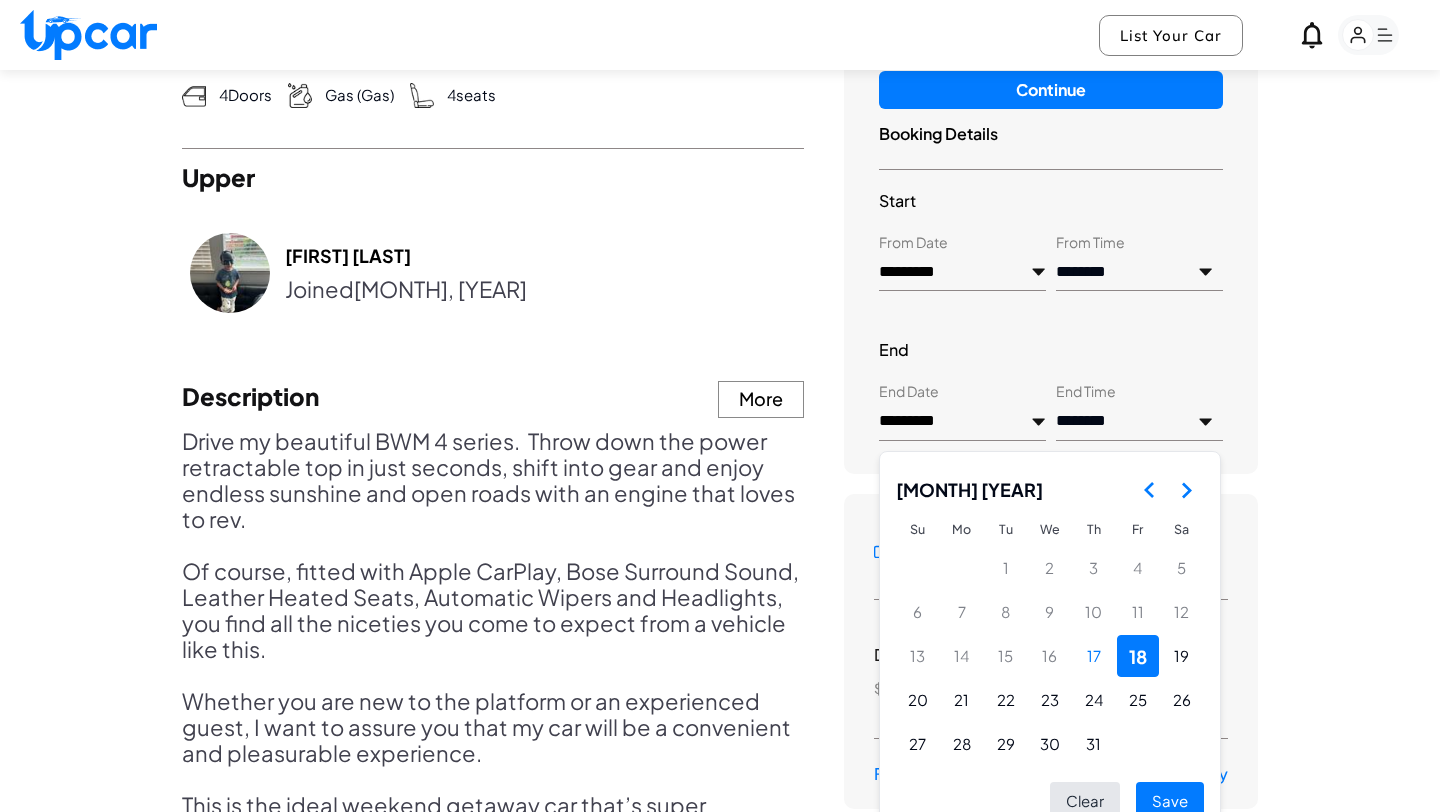 click on "18" at bounding box center [1138, 656] 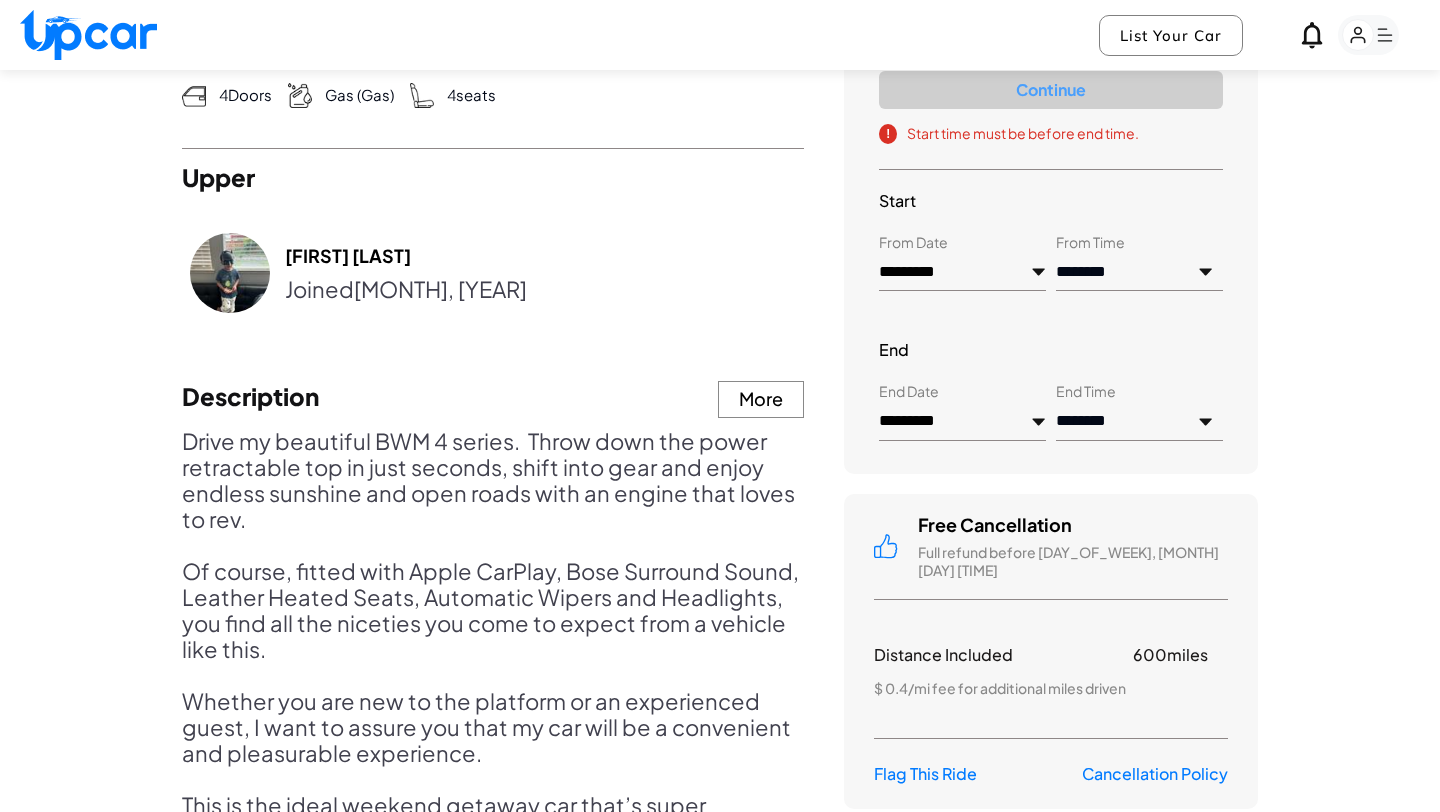 click on "From Date *********" at bounding box center [962, 265] 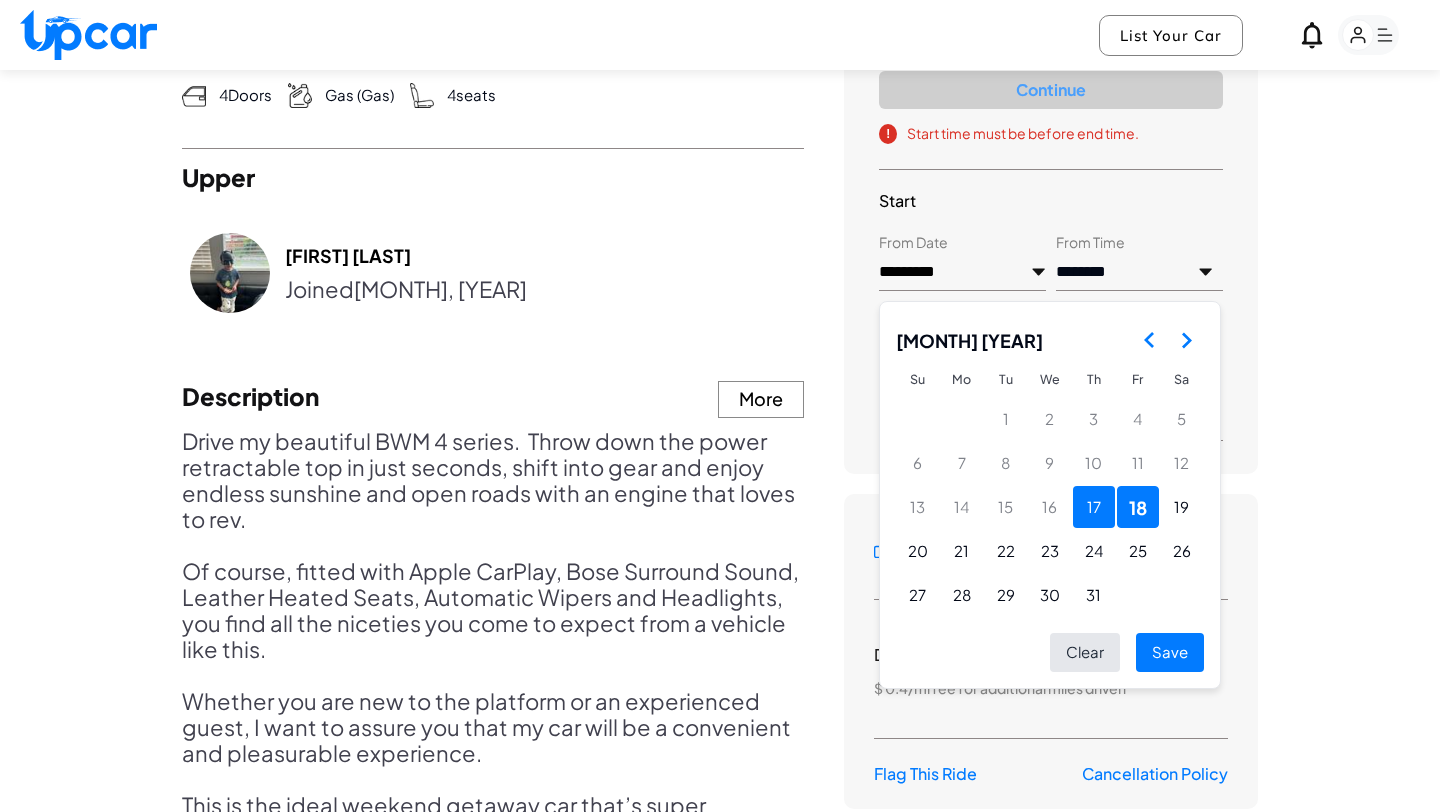 click on "17" at bounding box center [1094, 507] 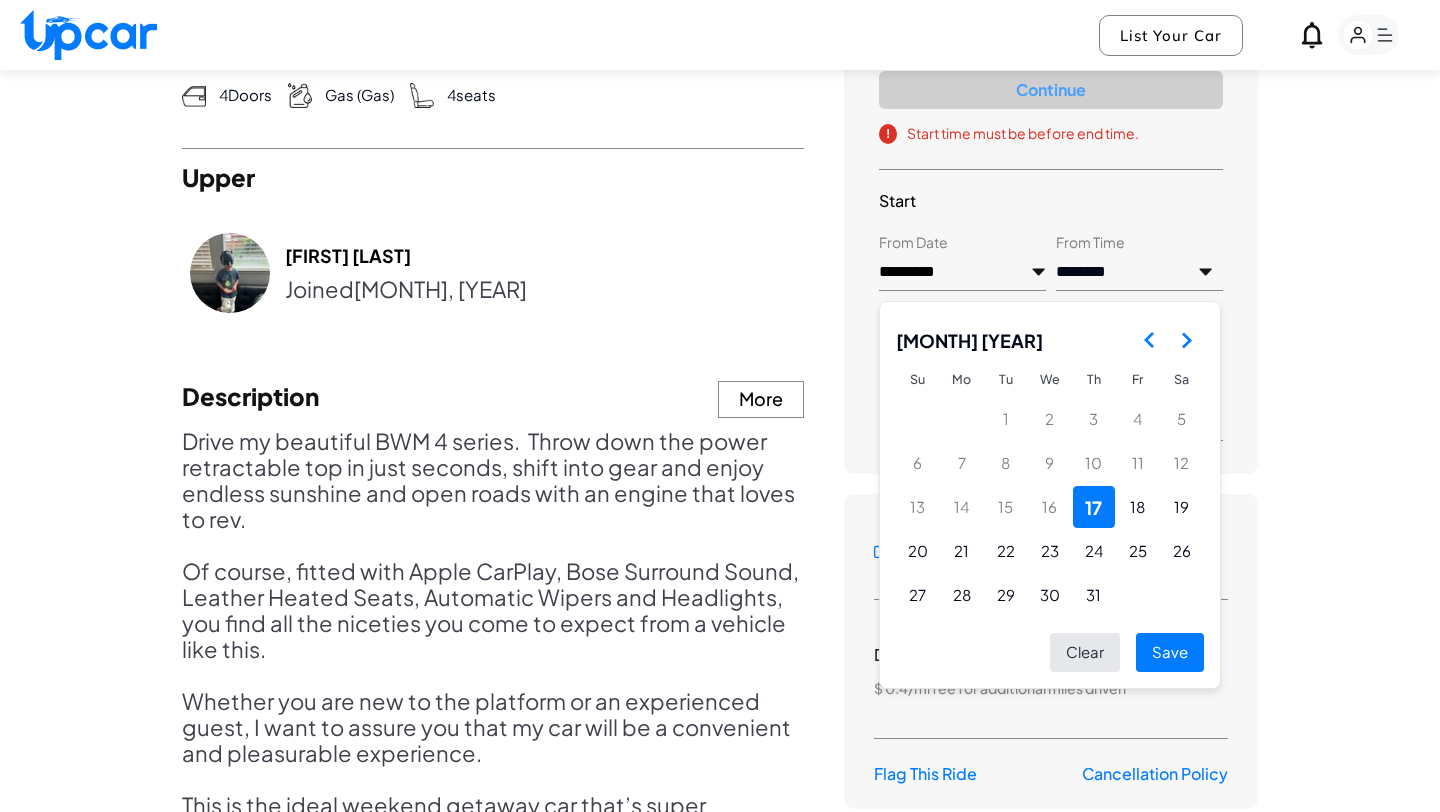 click on "**********" at bounding box center [1139, 273] 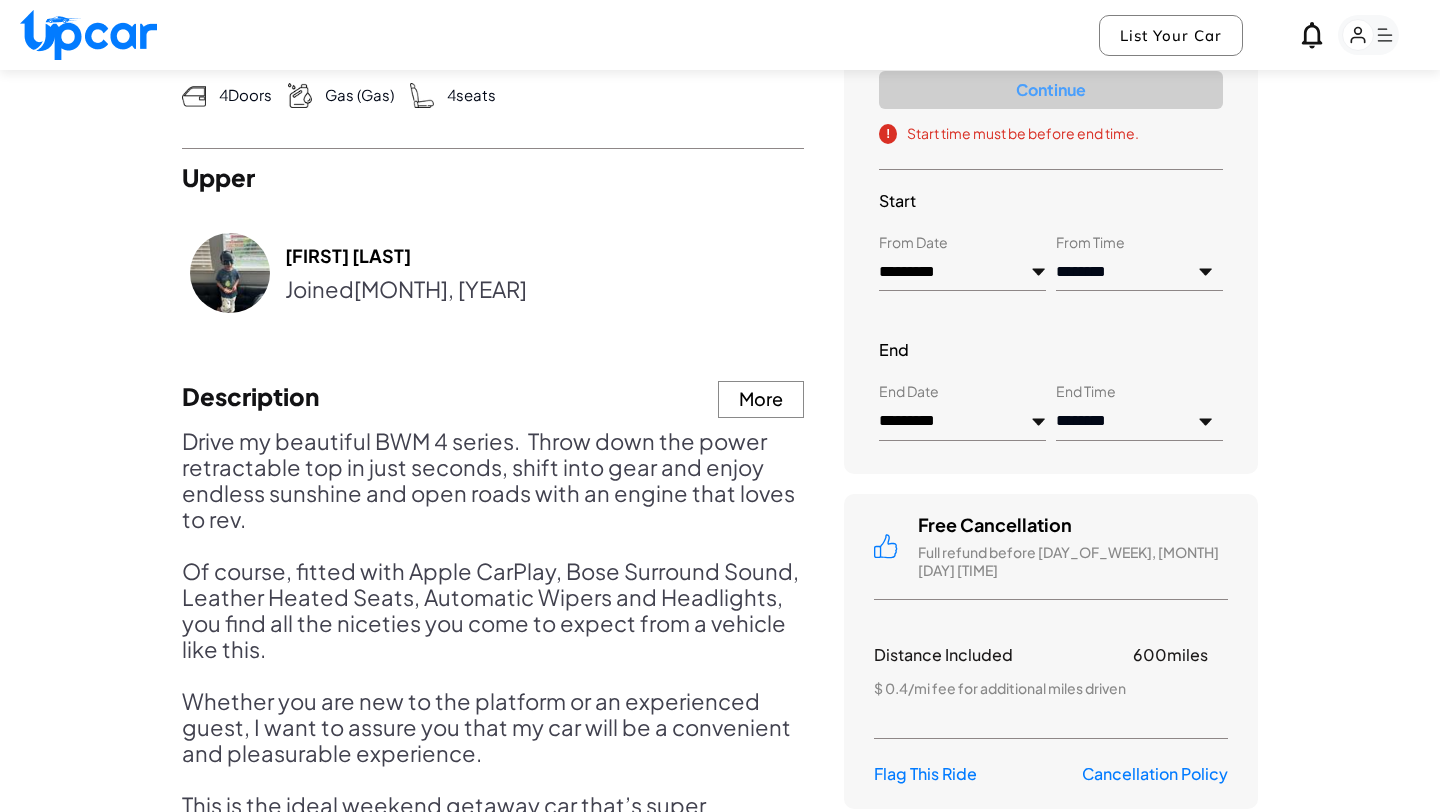 select on "*****" 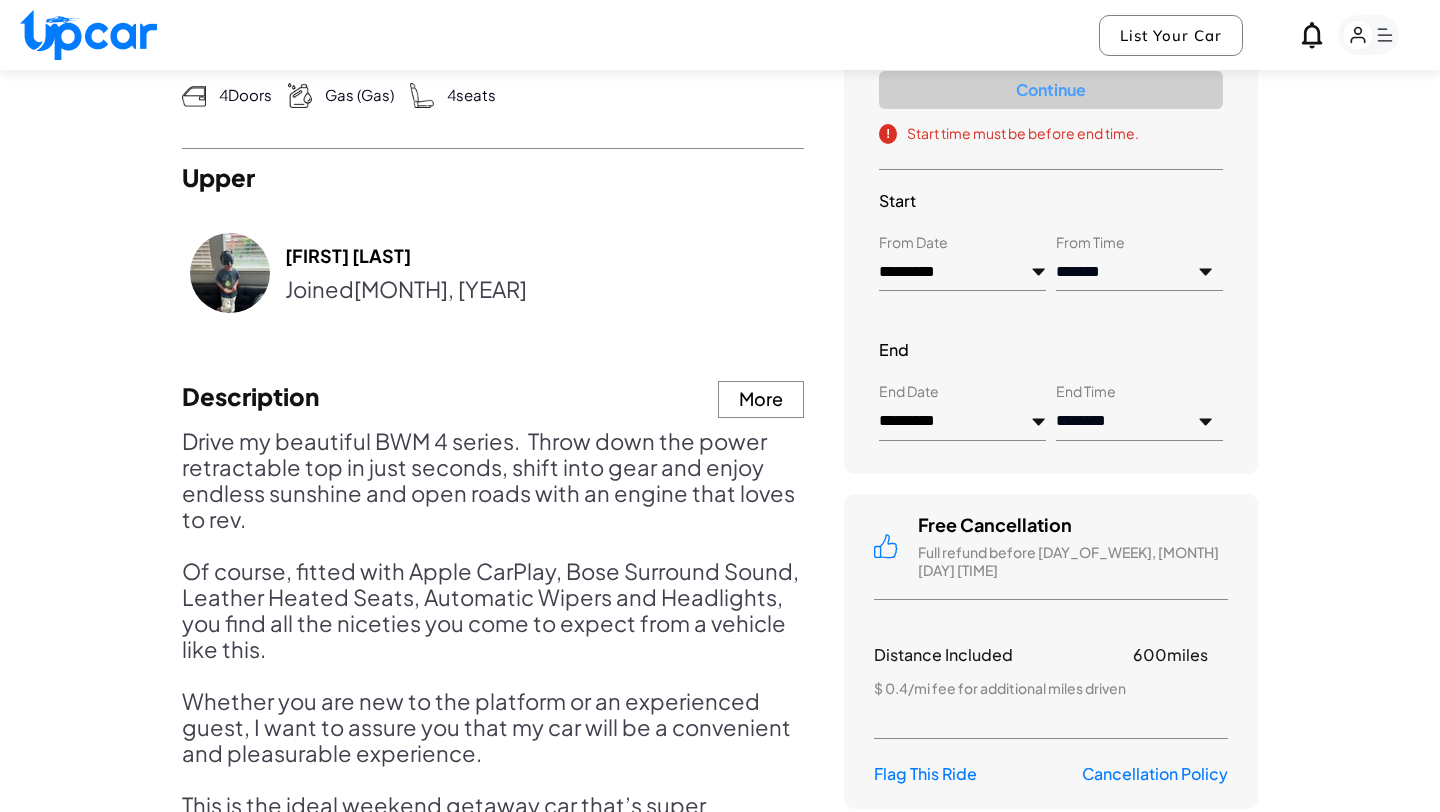click on "**********" at bounding box center (1139, 422) 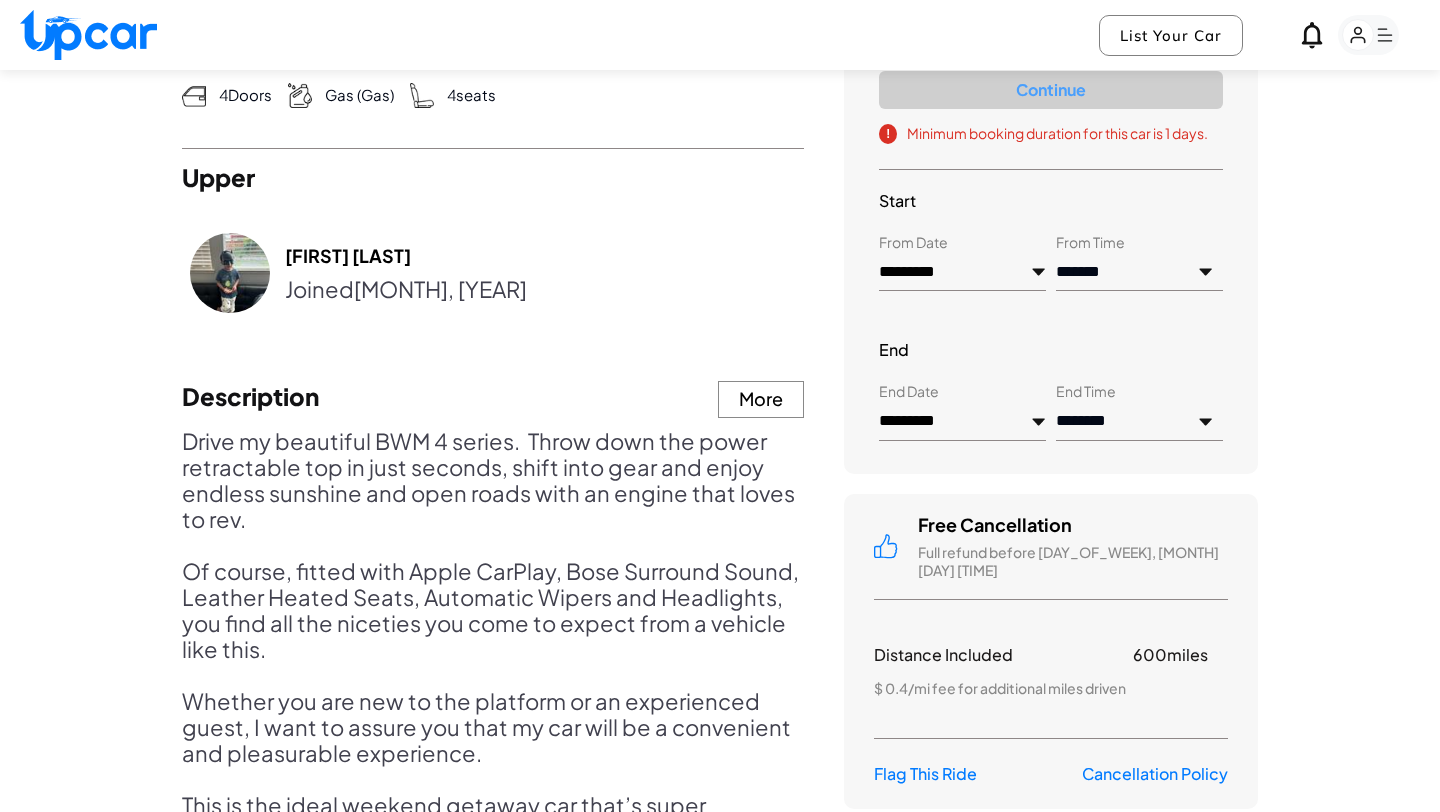 click on "*********" at bounding box center (962, 273) 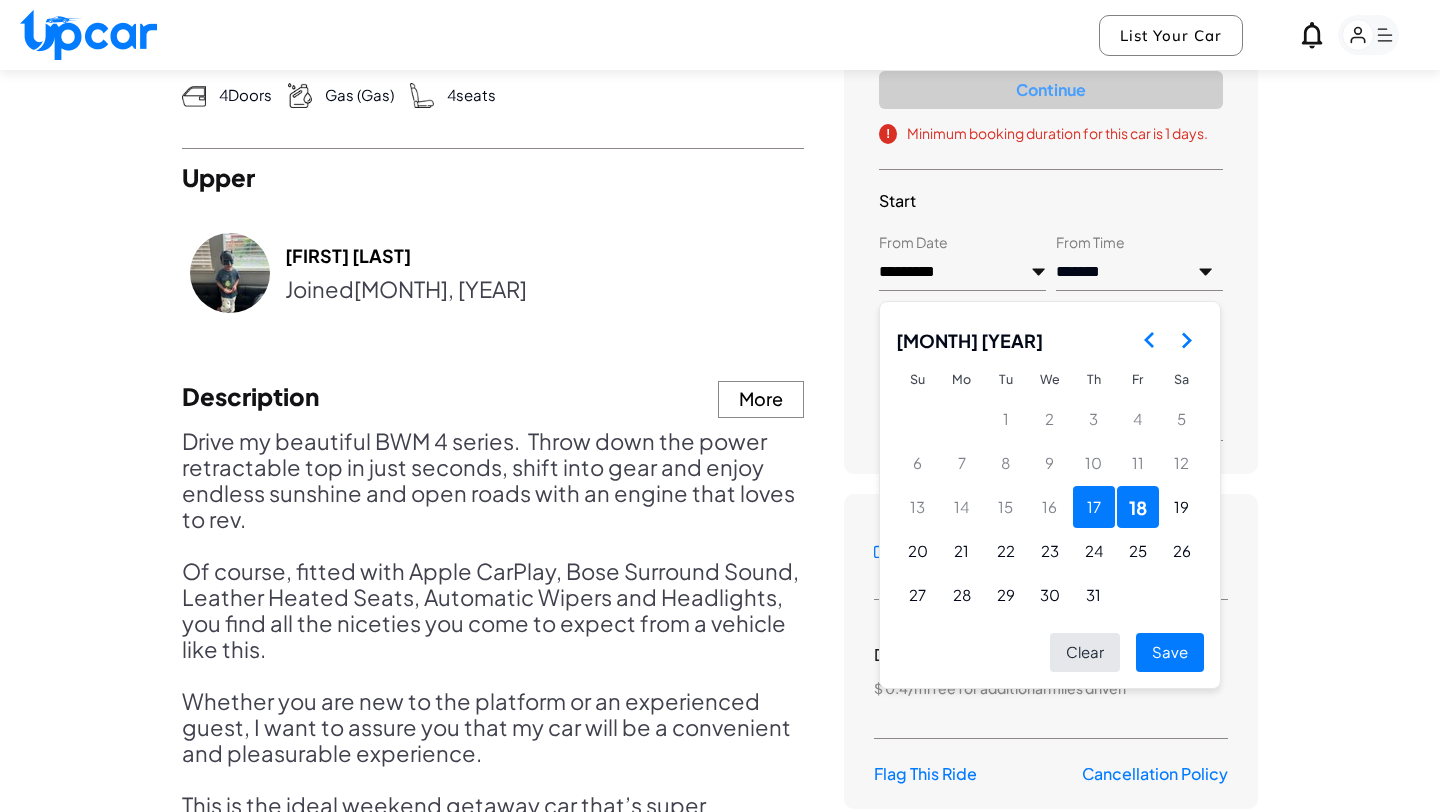 click on "17" at bounding box center (1094, 507) 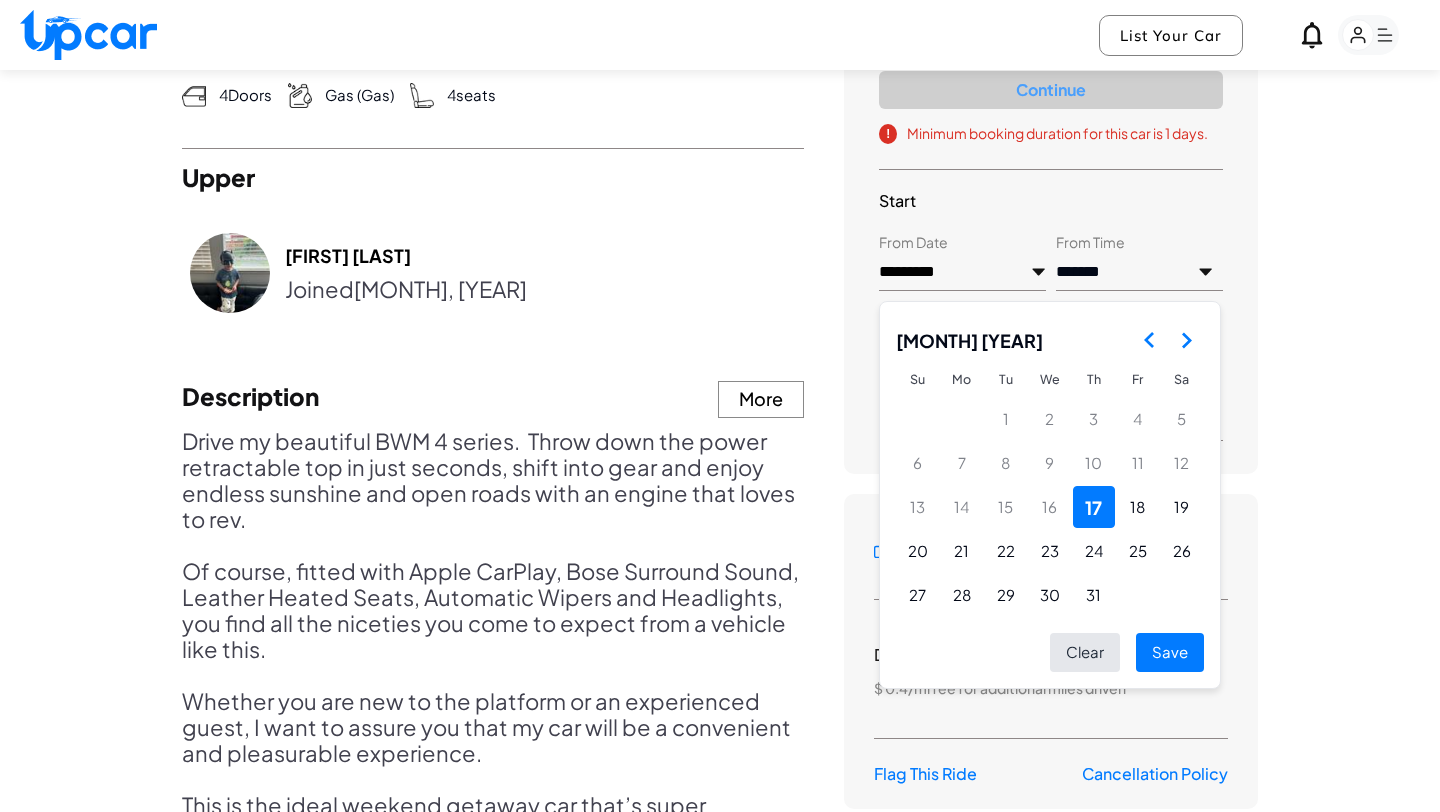 click on "Save" at bounding box center (1170, 652) 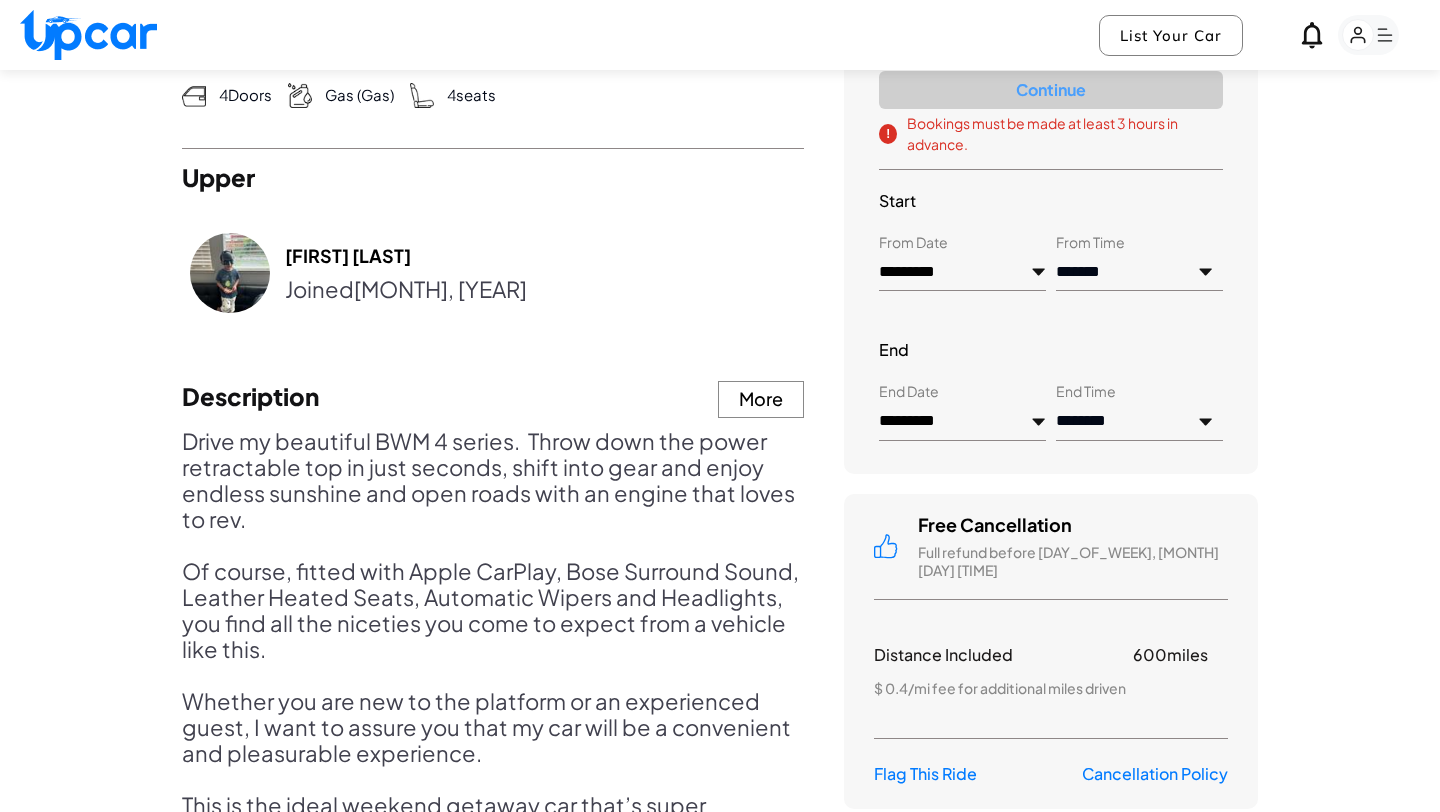 click on "**********" at bounding box center (1139, 273) 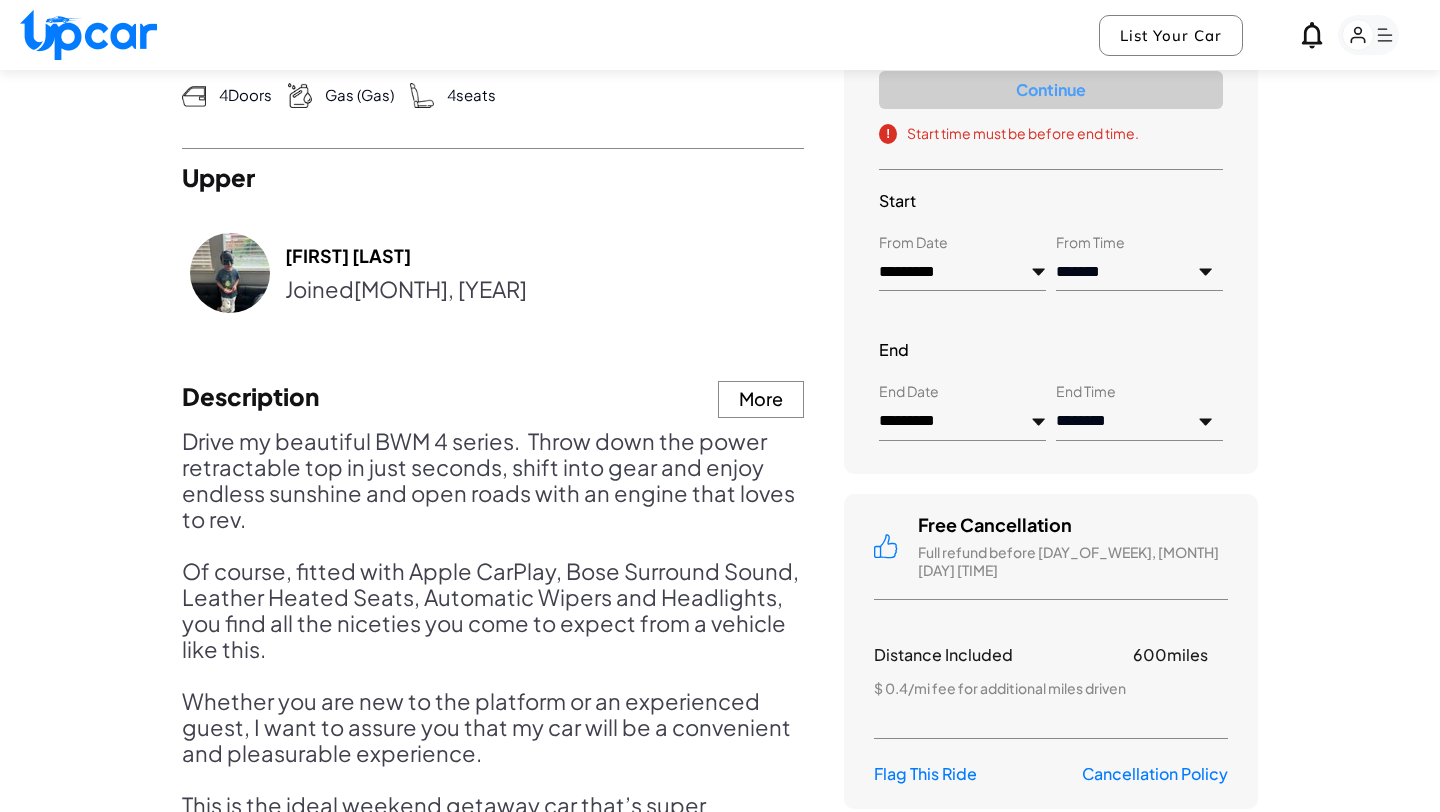 click on "**********" at bounding box center (1139, 422) 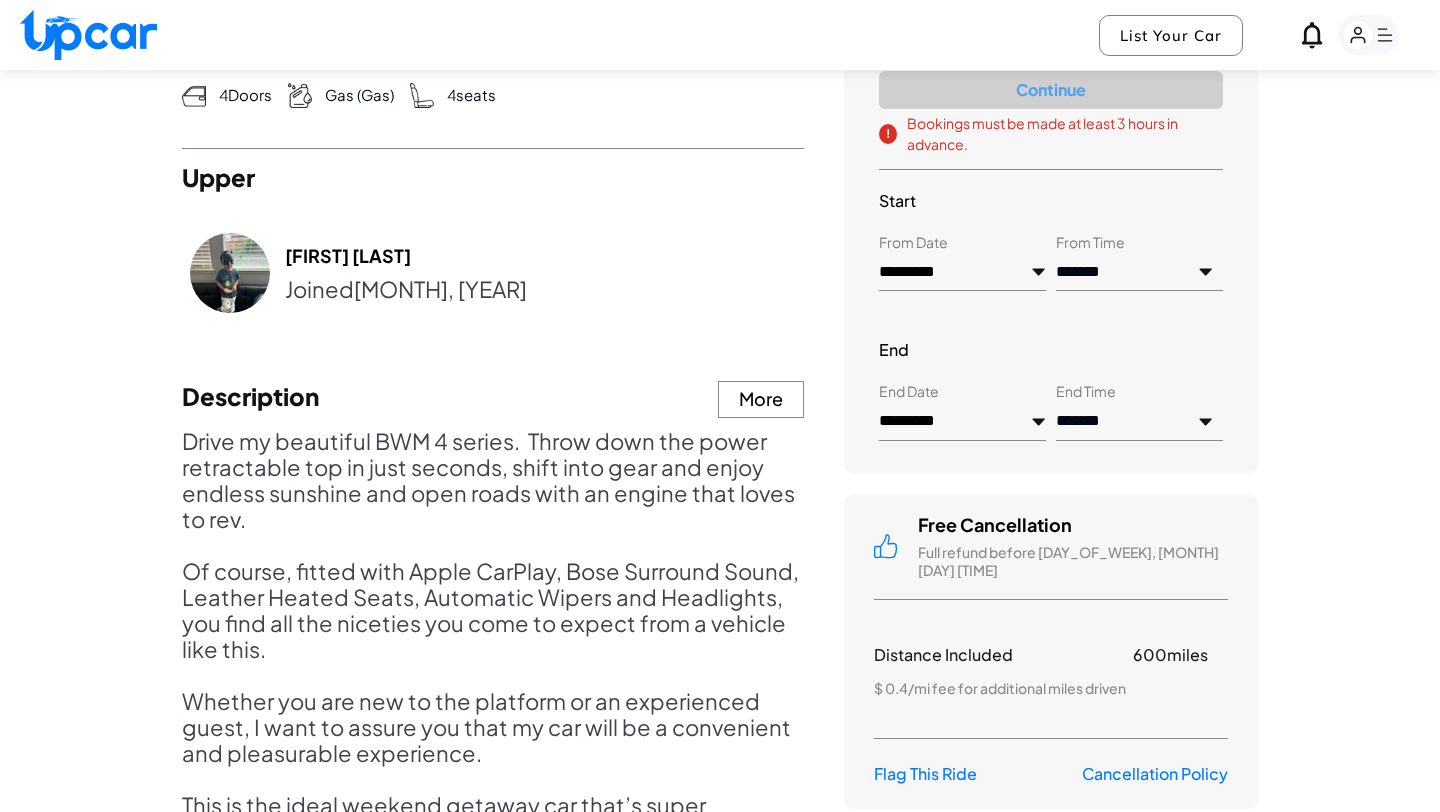 click on "**********" at bounding box center [1139, 273] 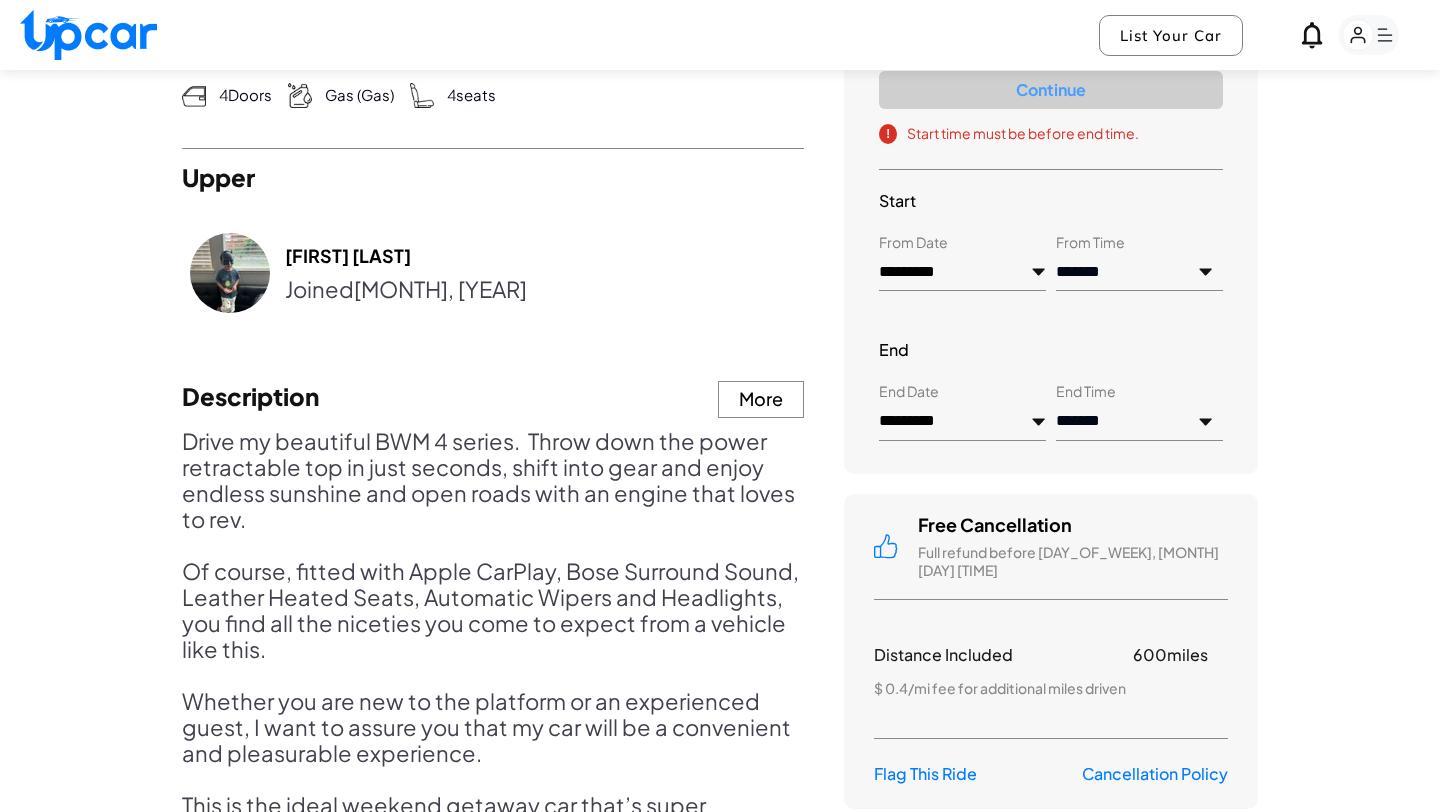 click on "**********" at bounding box center (1139, 422) 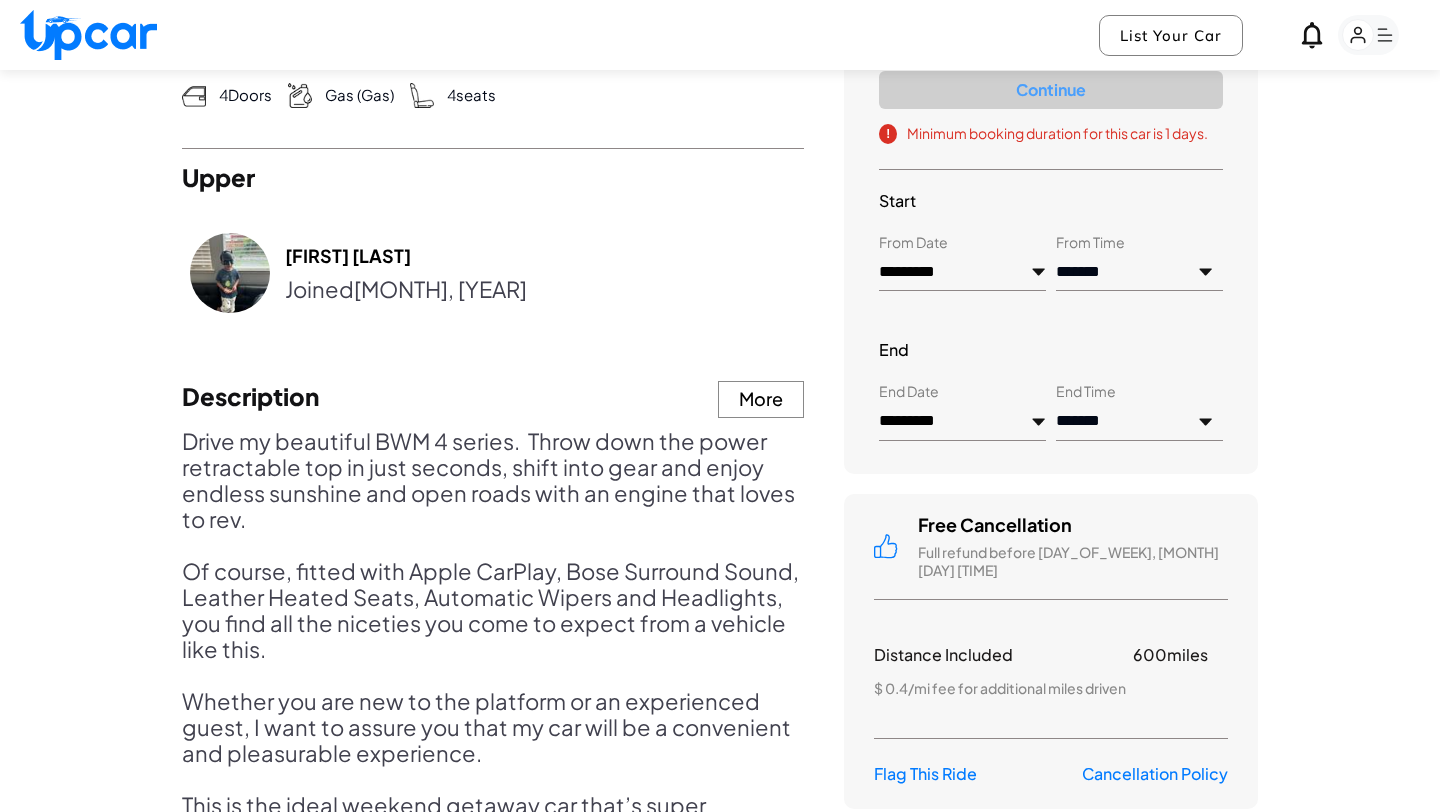 click on "*********" at bounding box center [962, 422] 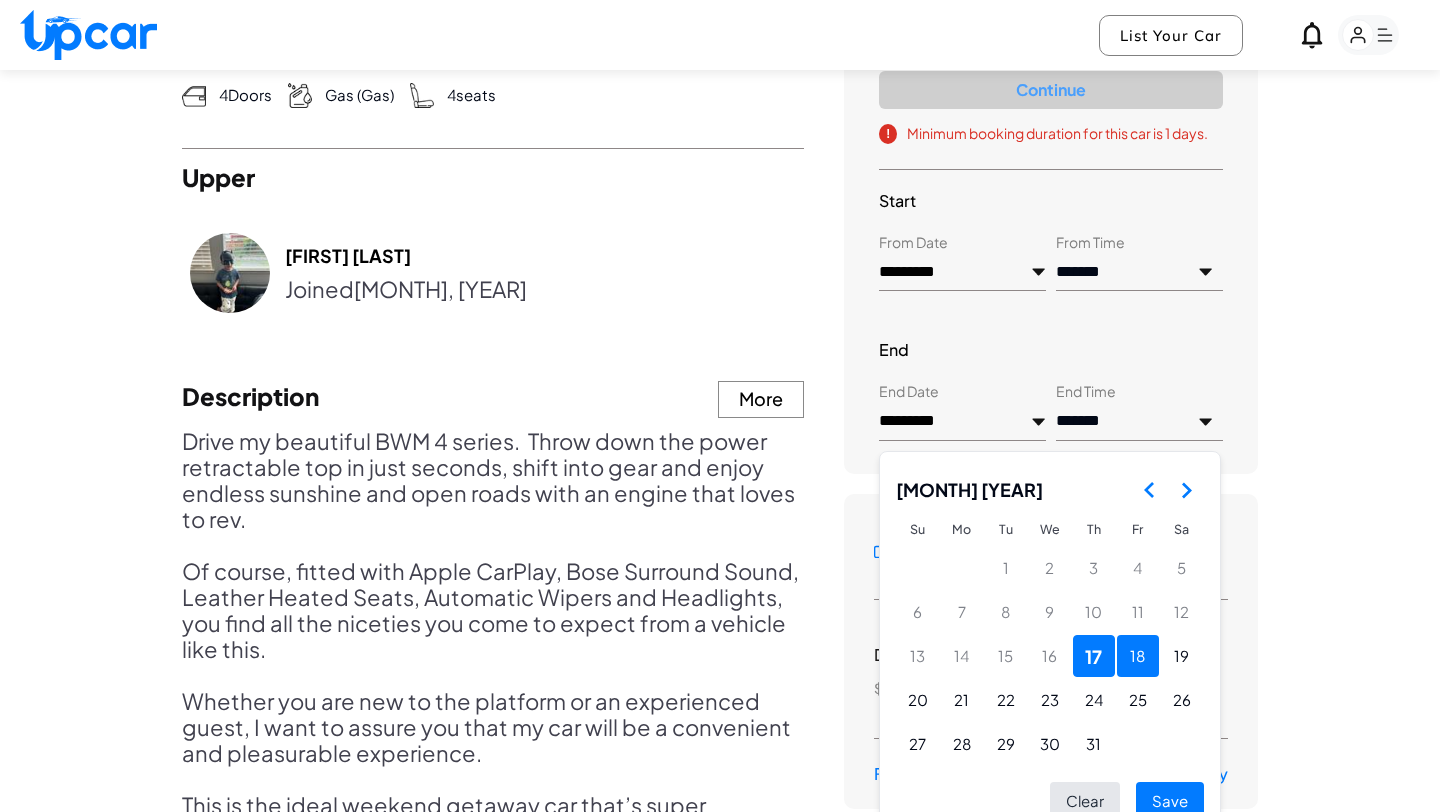 click on "18" at bounding box center (1138, 656) 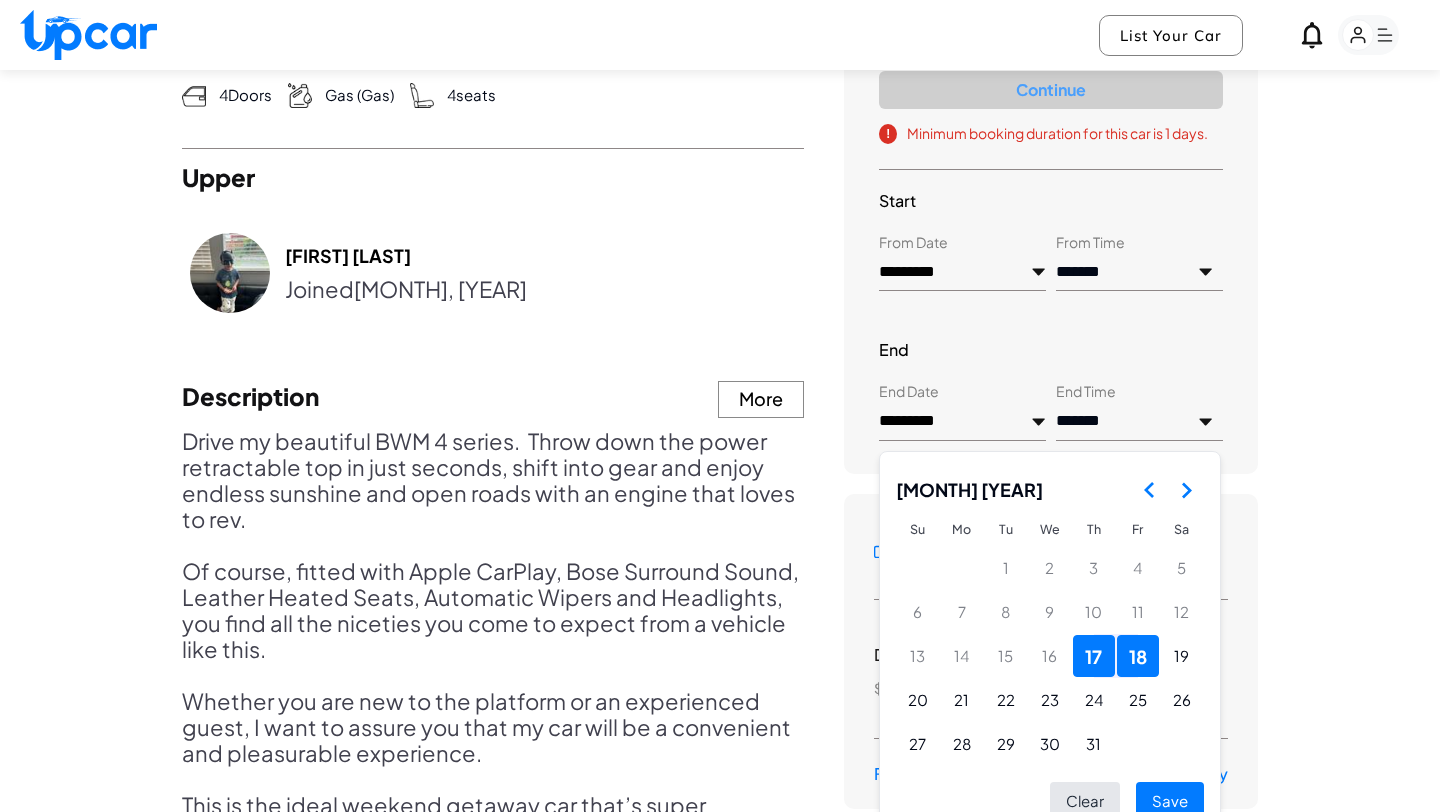 click on "Save" at bounding box center [1170, 801] 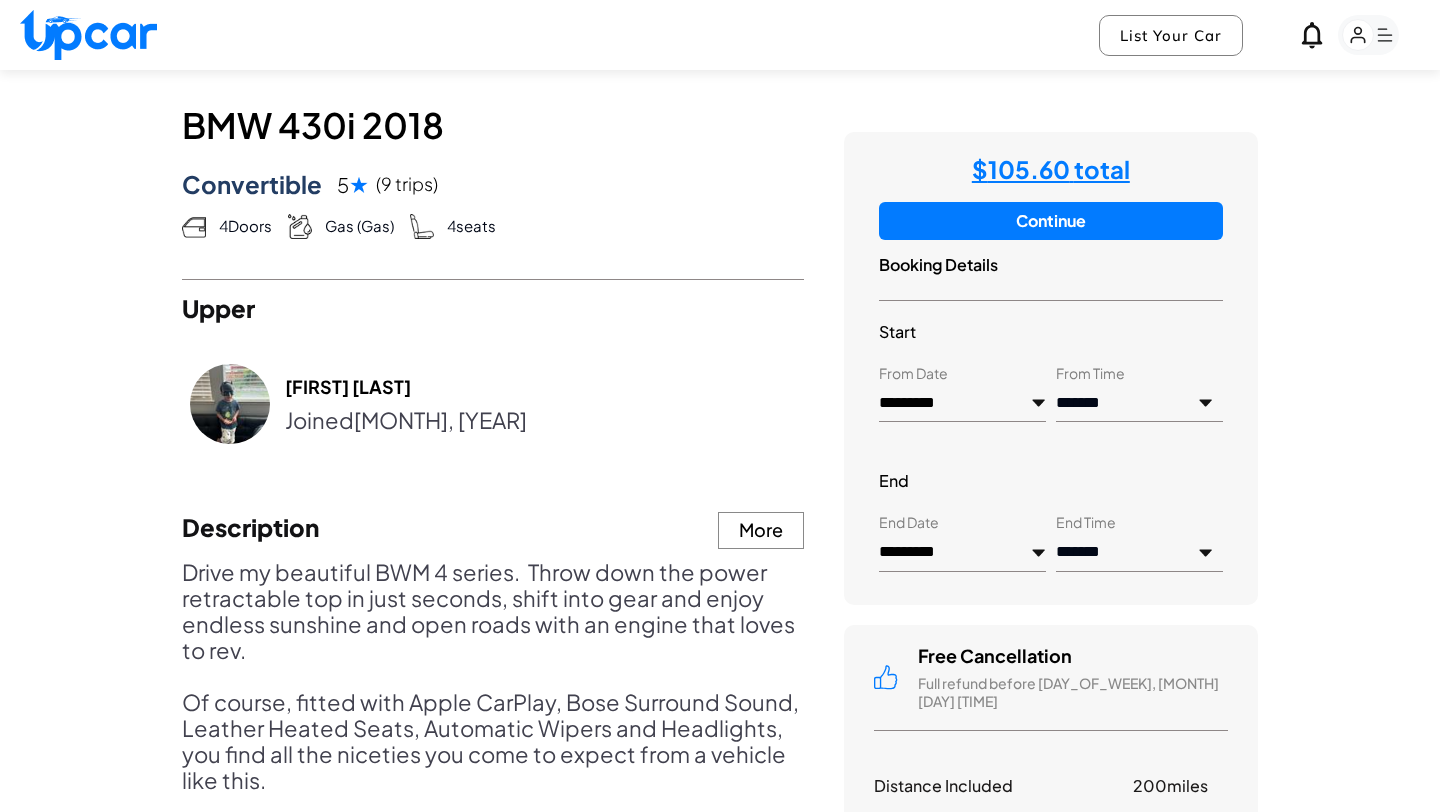 scroll, scrollTop: 828, scrollLeft: 0, axis: vertical 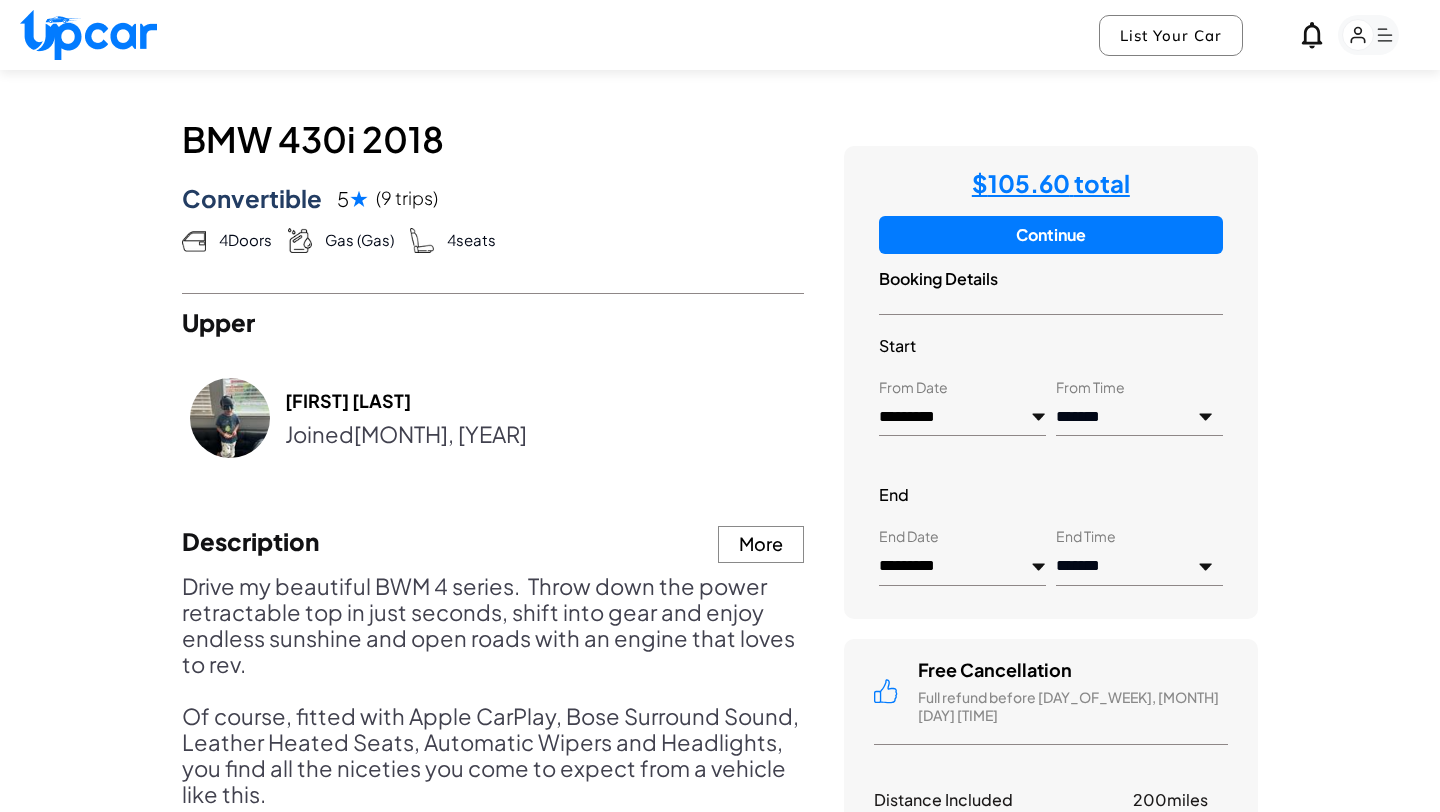 click on "Continue" at bounding box center (1051, 235) 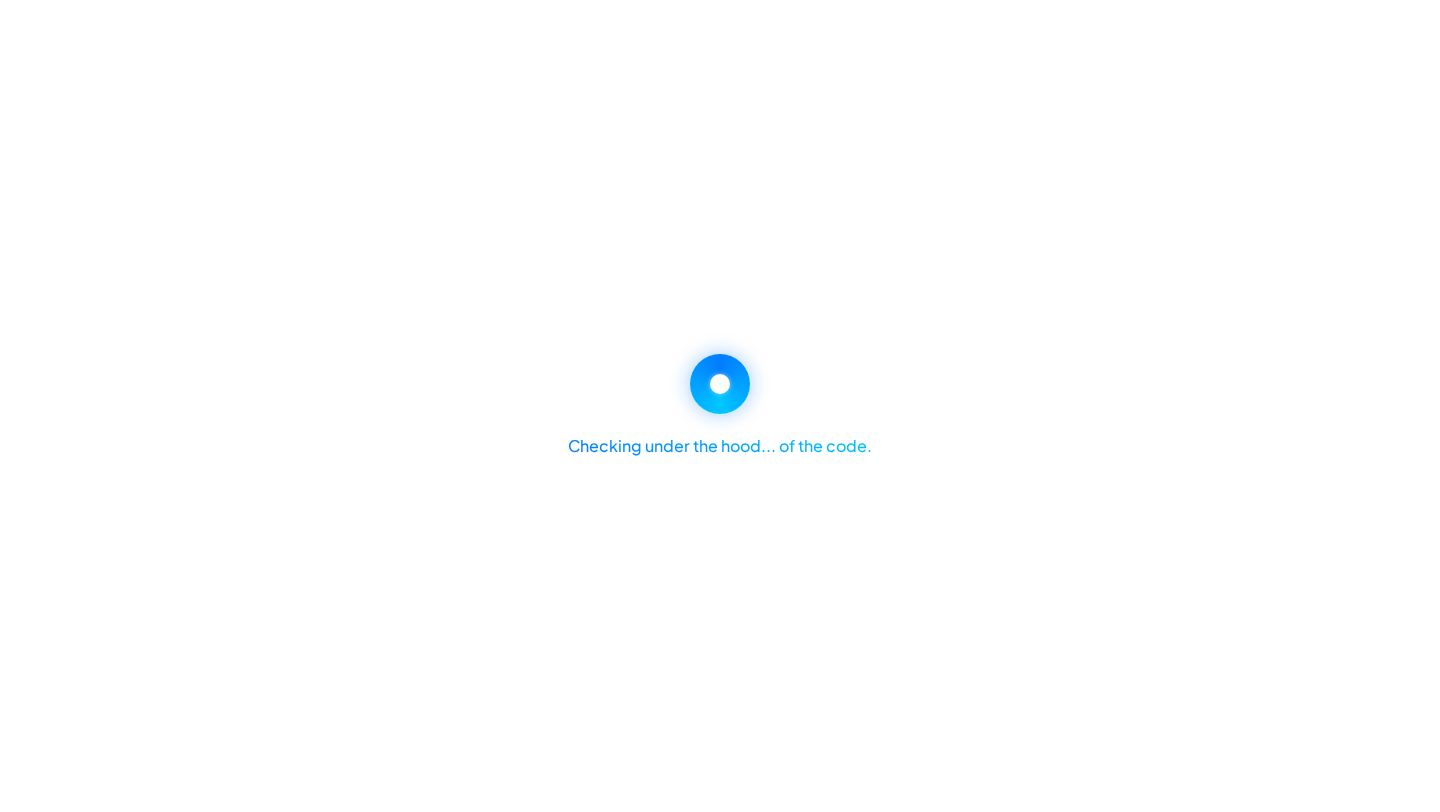 scroll, scrollTop: 0, scrollLeft: 0, axis: both 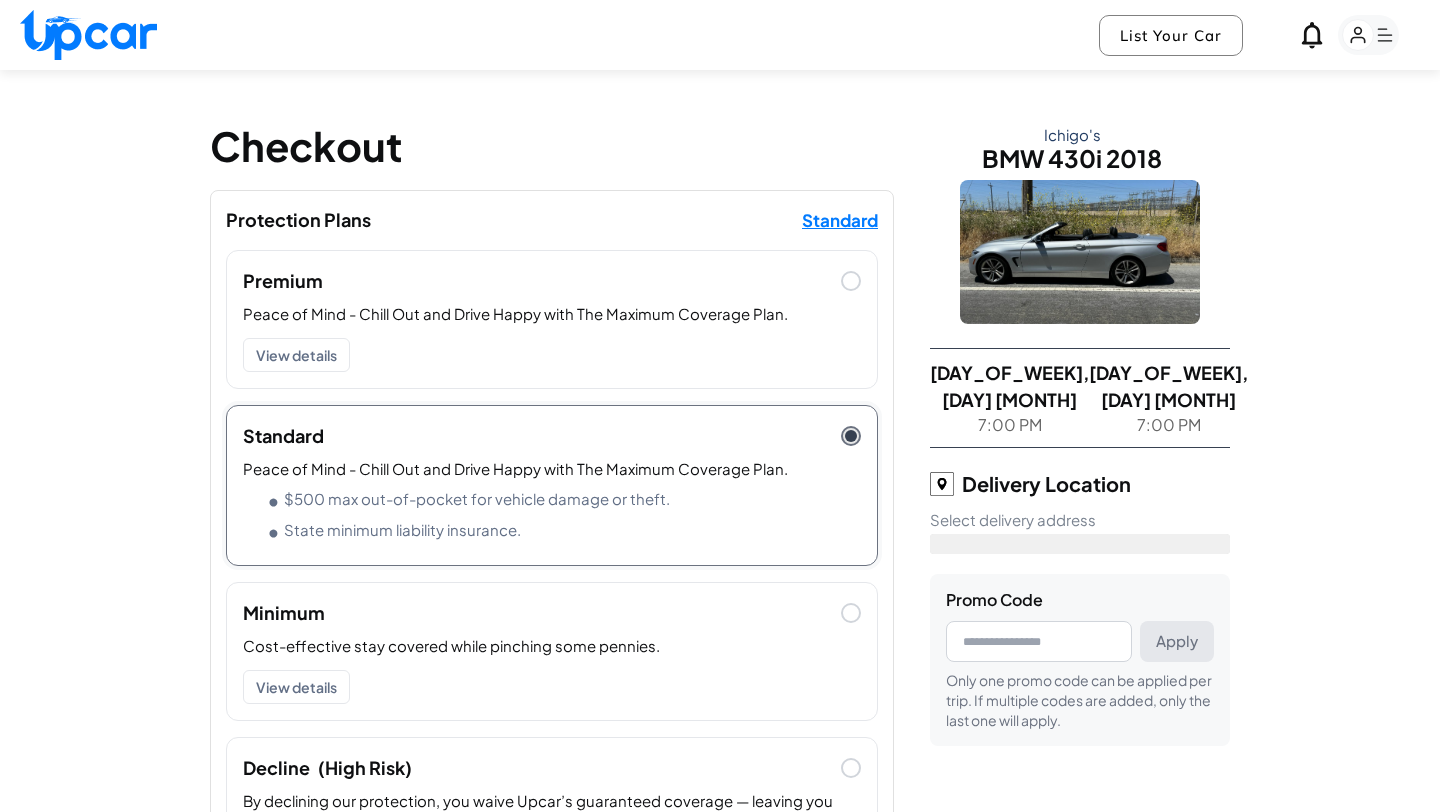 type on "**********" 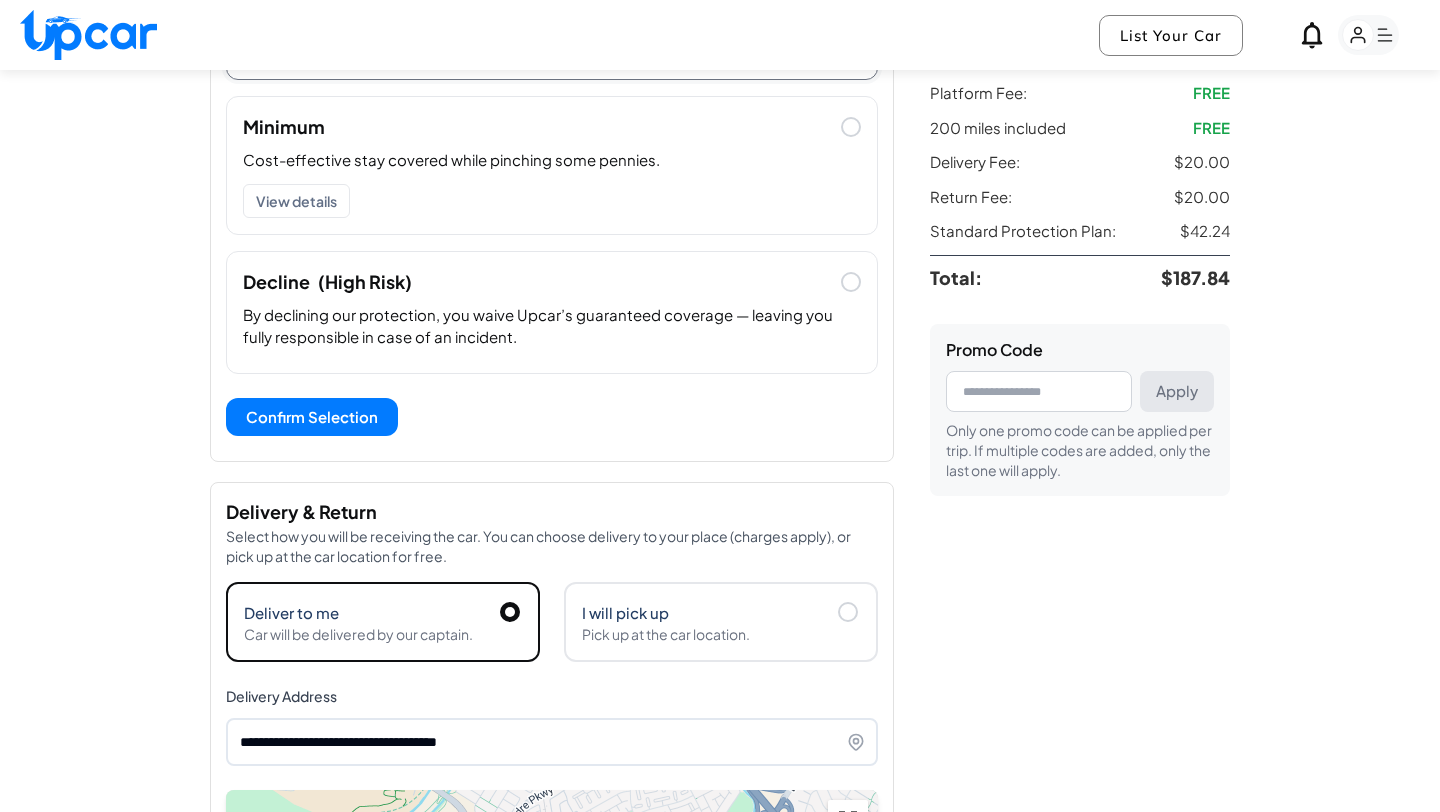 scroll, scrollTop: 458, scrollLeft: 0, axis: vertical 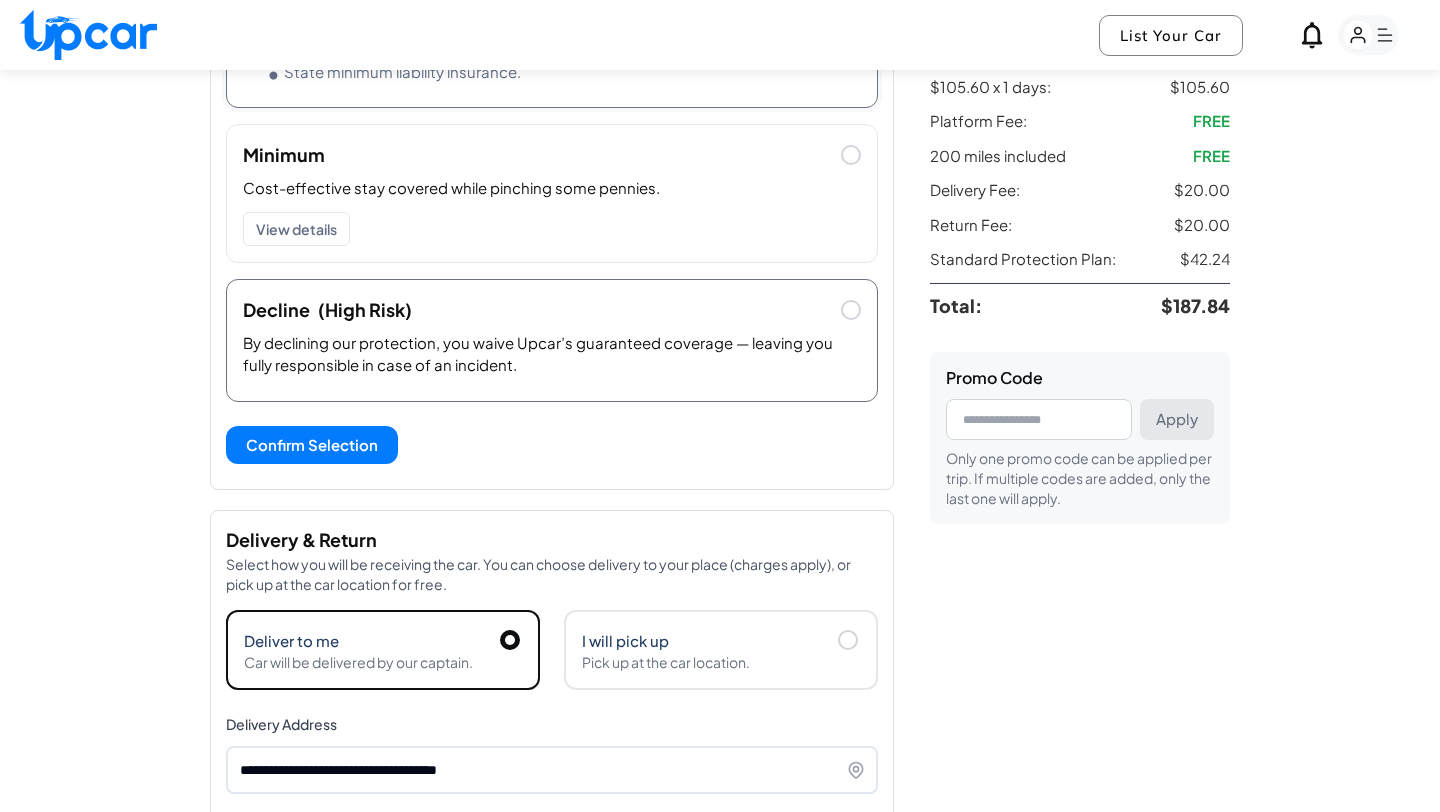 click on "Decline ([RISK])" at bounding box center (552, 302) 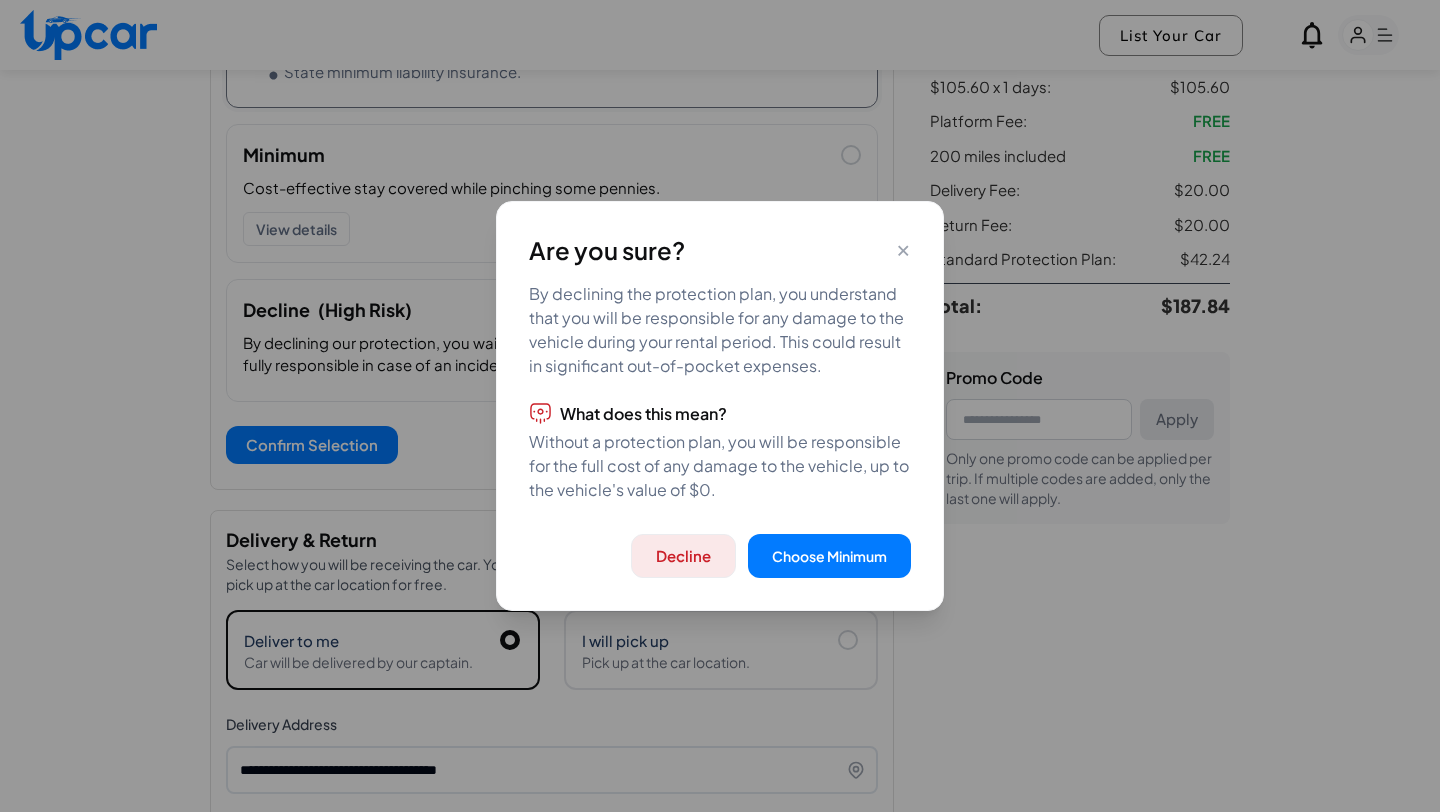 click on "Decline" at bounding box center [683, 556] 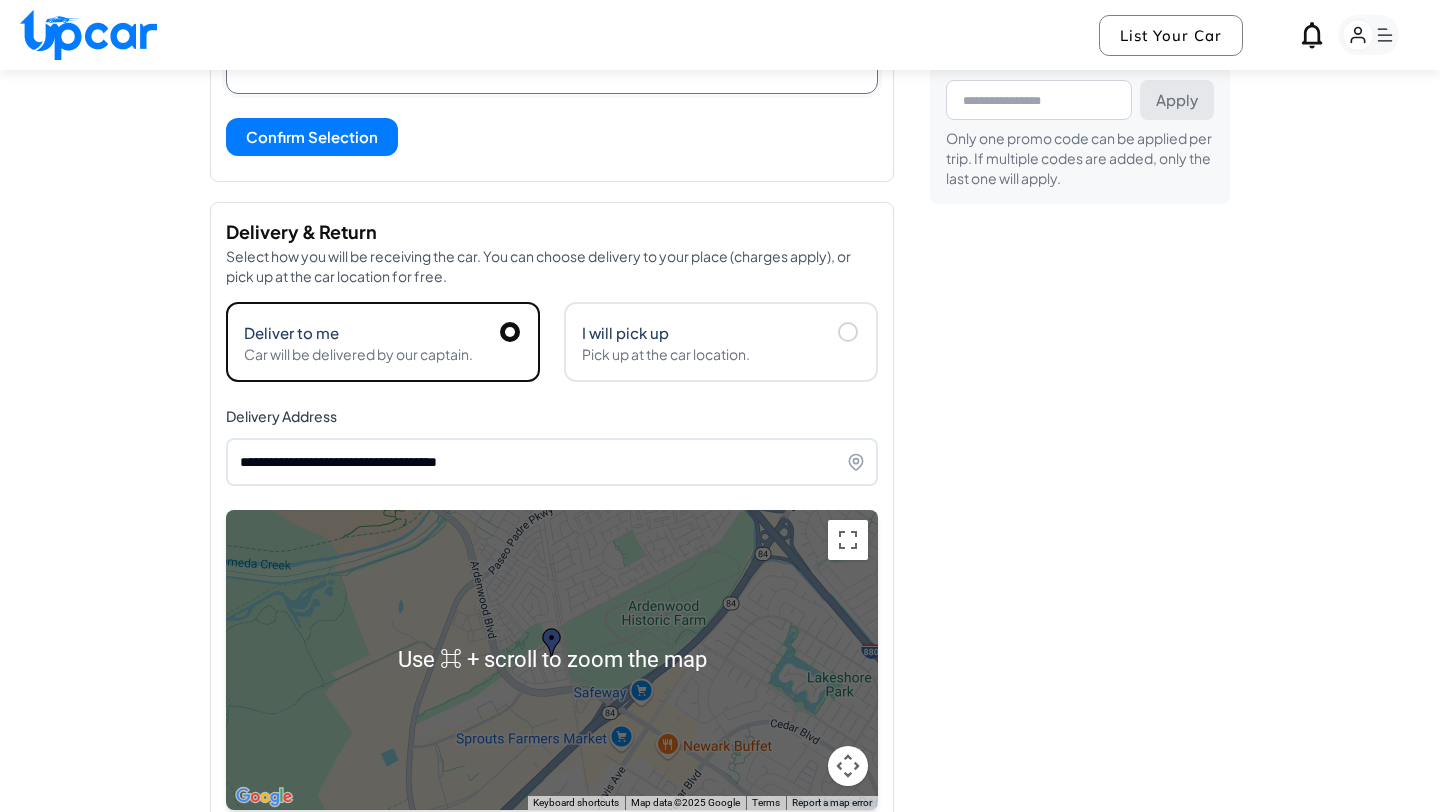 scroll, scrollTop: 740, scrollLeft: 0, axis: vertical 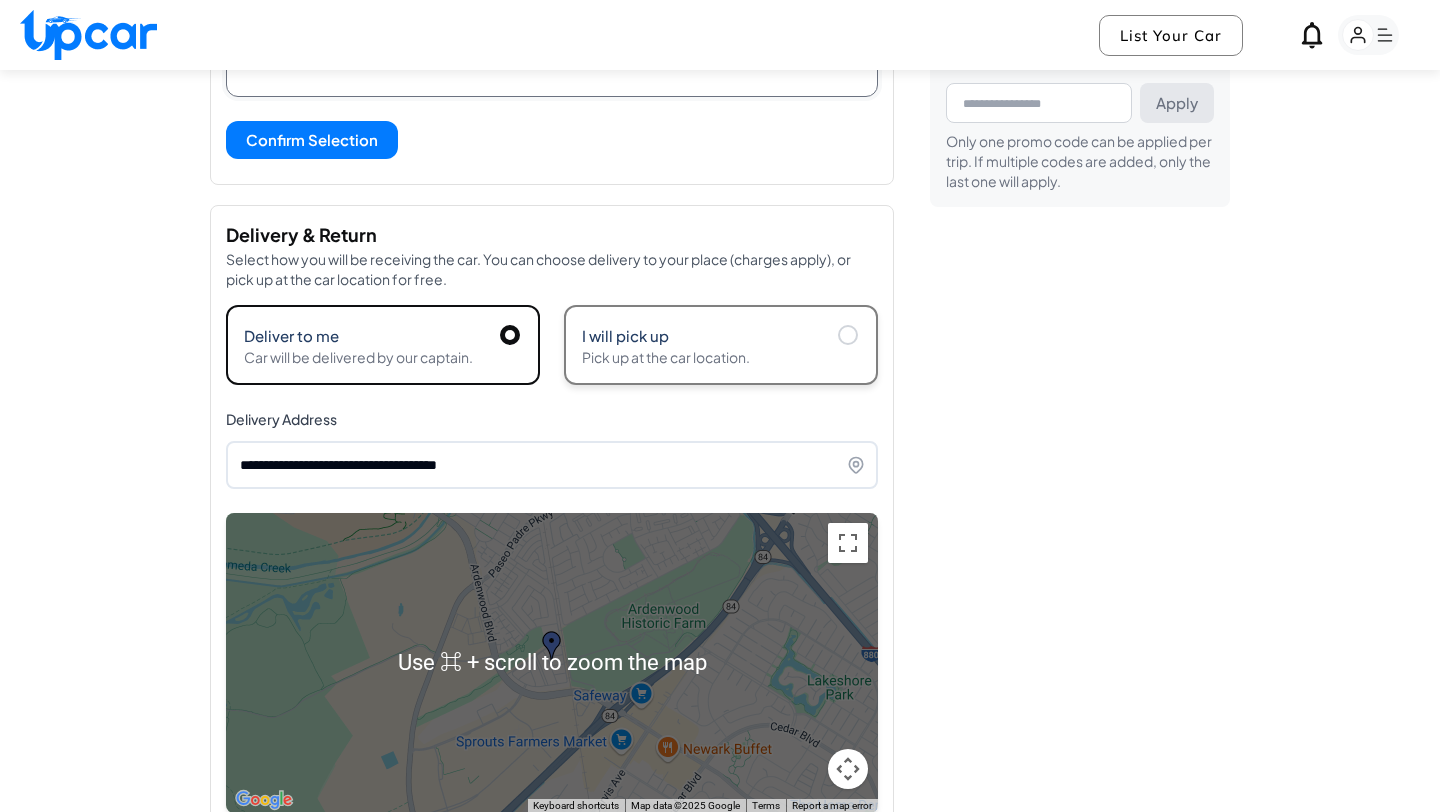 click on "I will pick up" at bounding box center (721, 335) 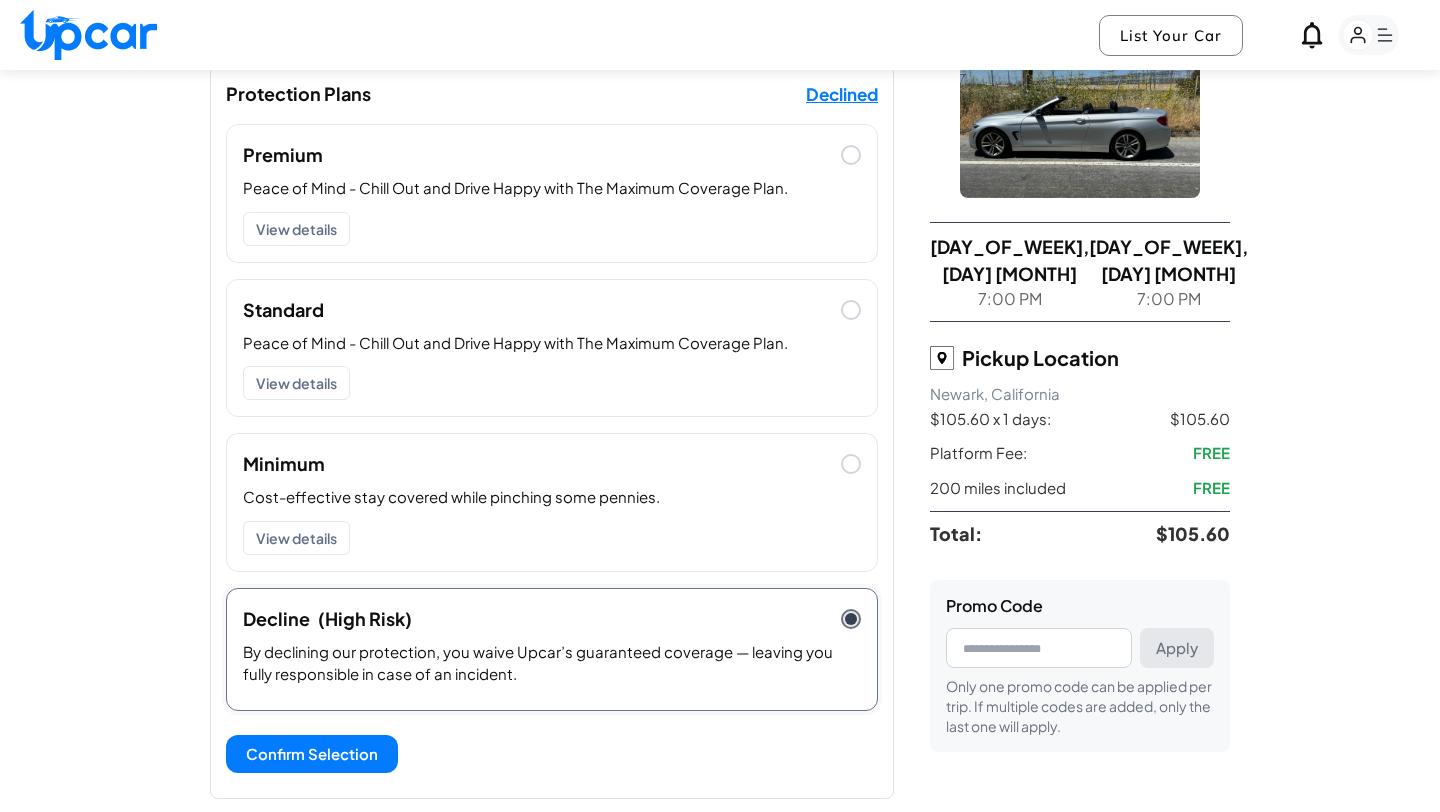scroll, scrollTop: 125, scrollLeft: 0, axis: vertical 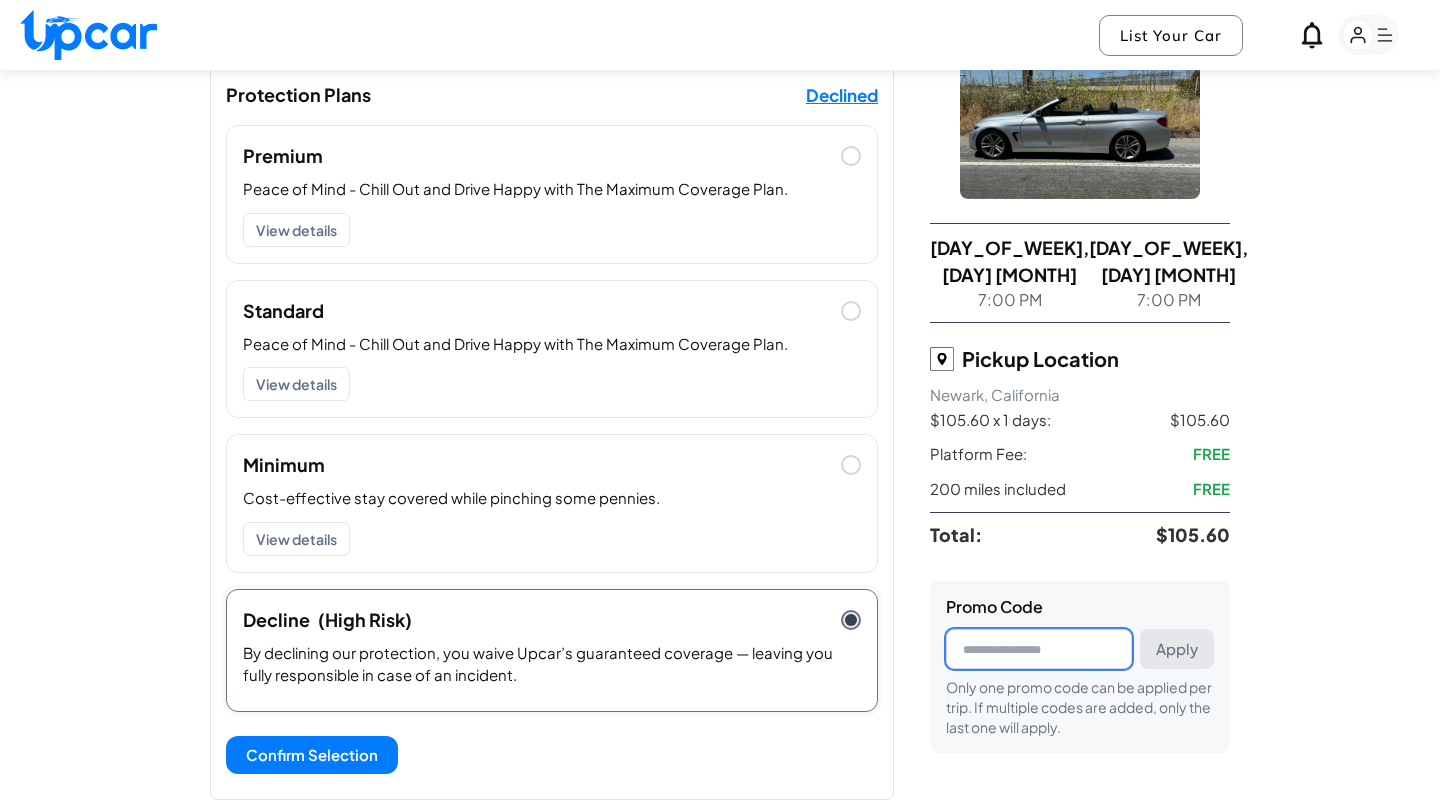 click at bounding box center [1039, 649] 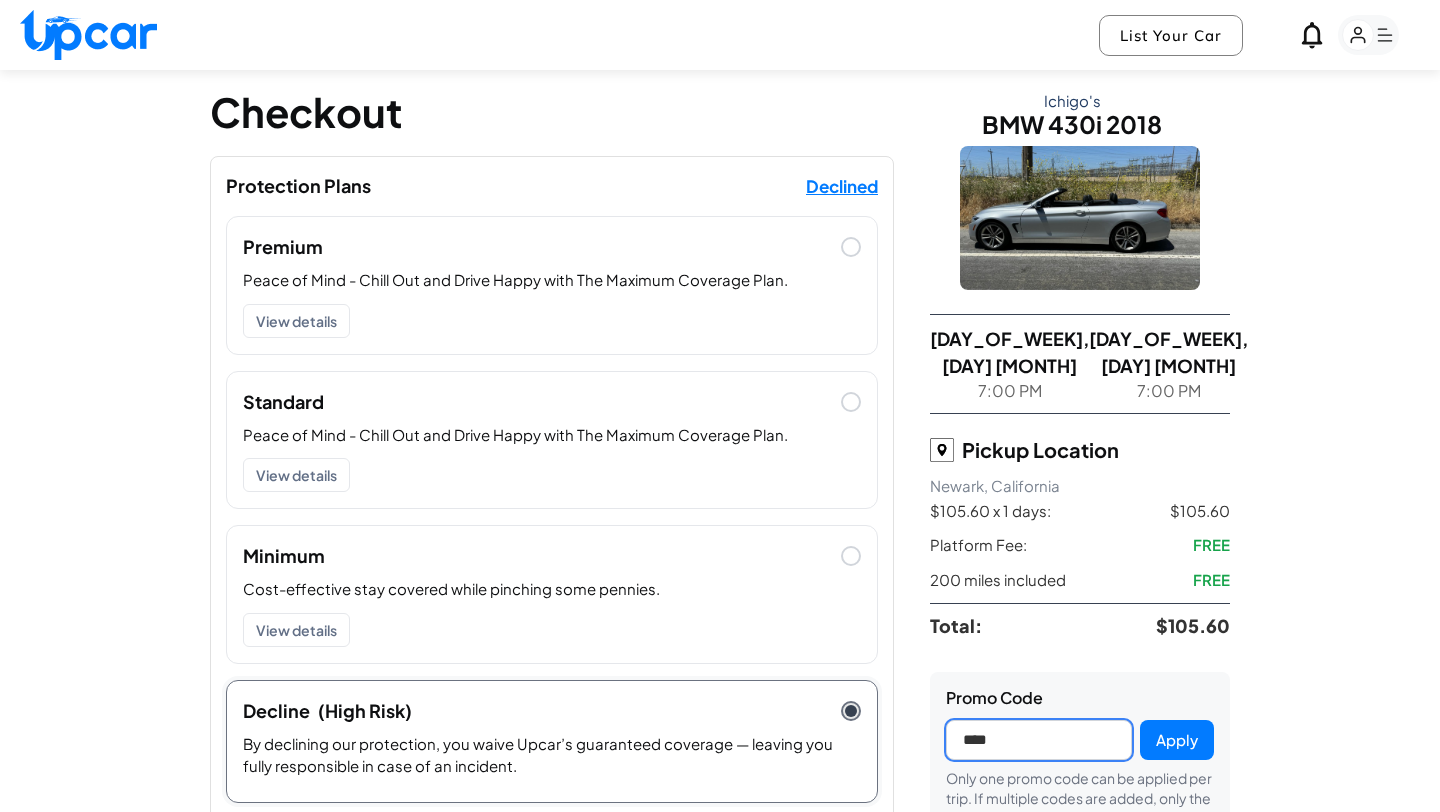 scroll, scrollTop: 13, scrollLeft: 0, axis: vertical 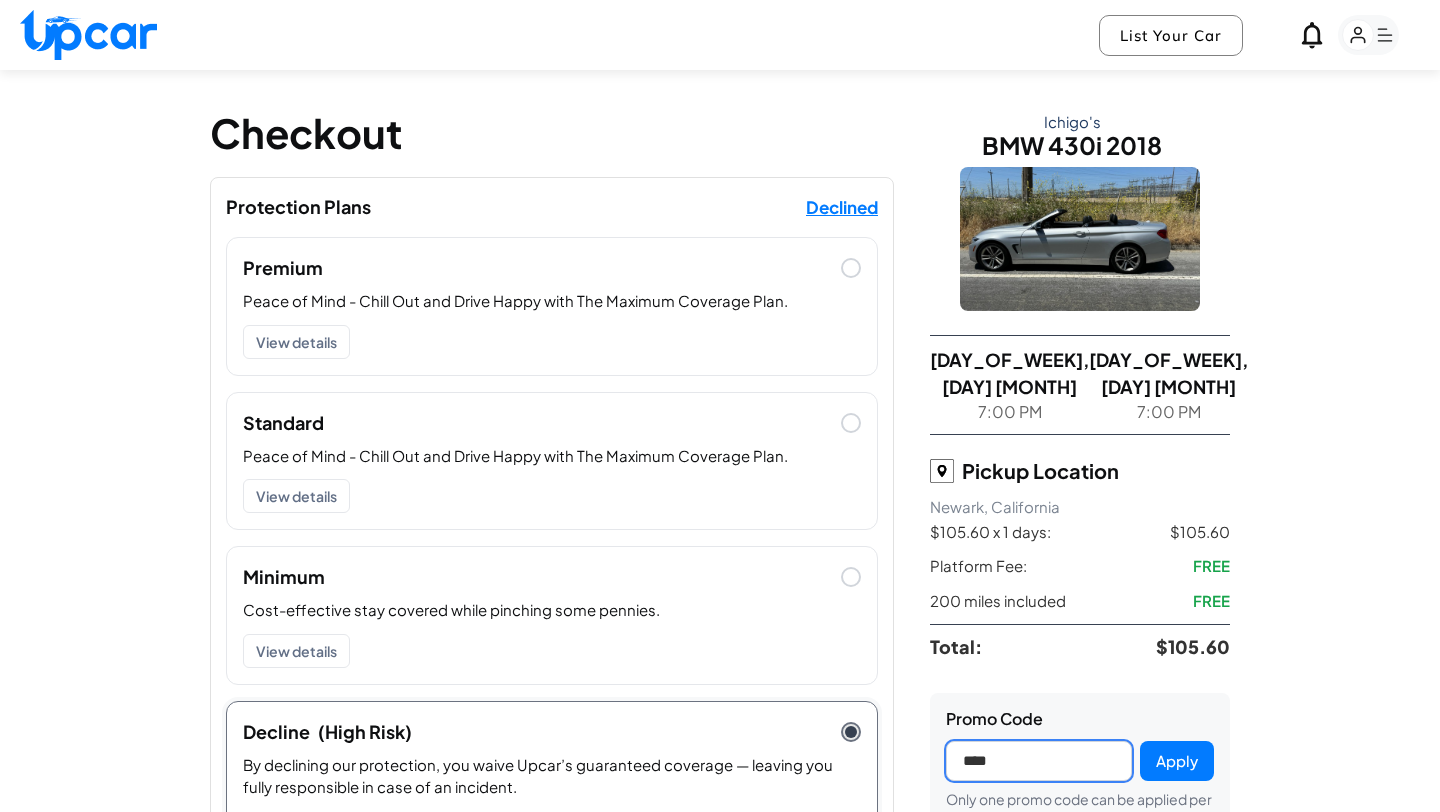 type on "****" 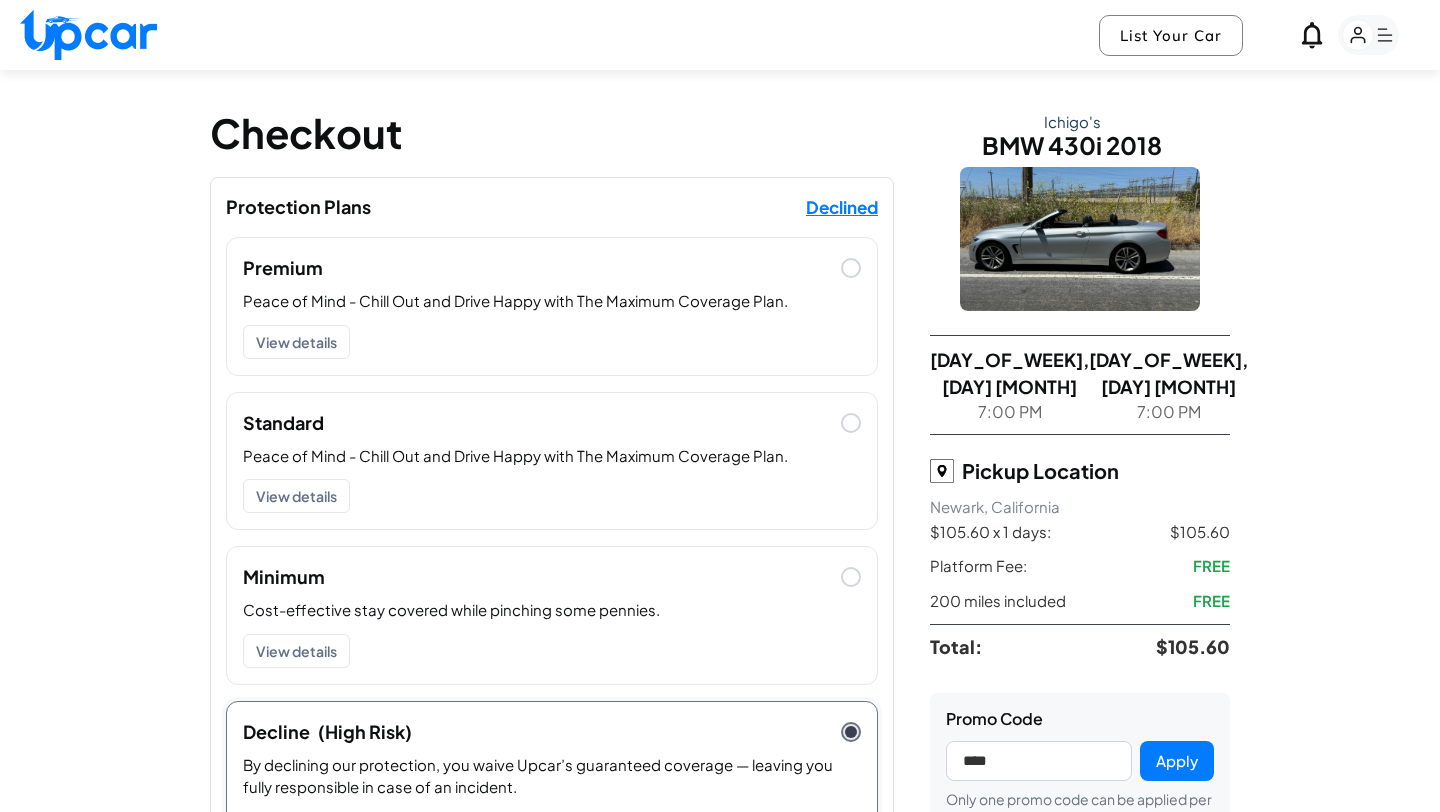 select on "*****" 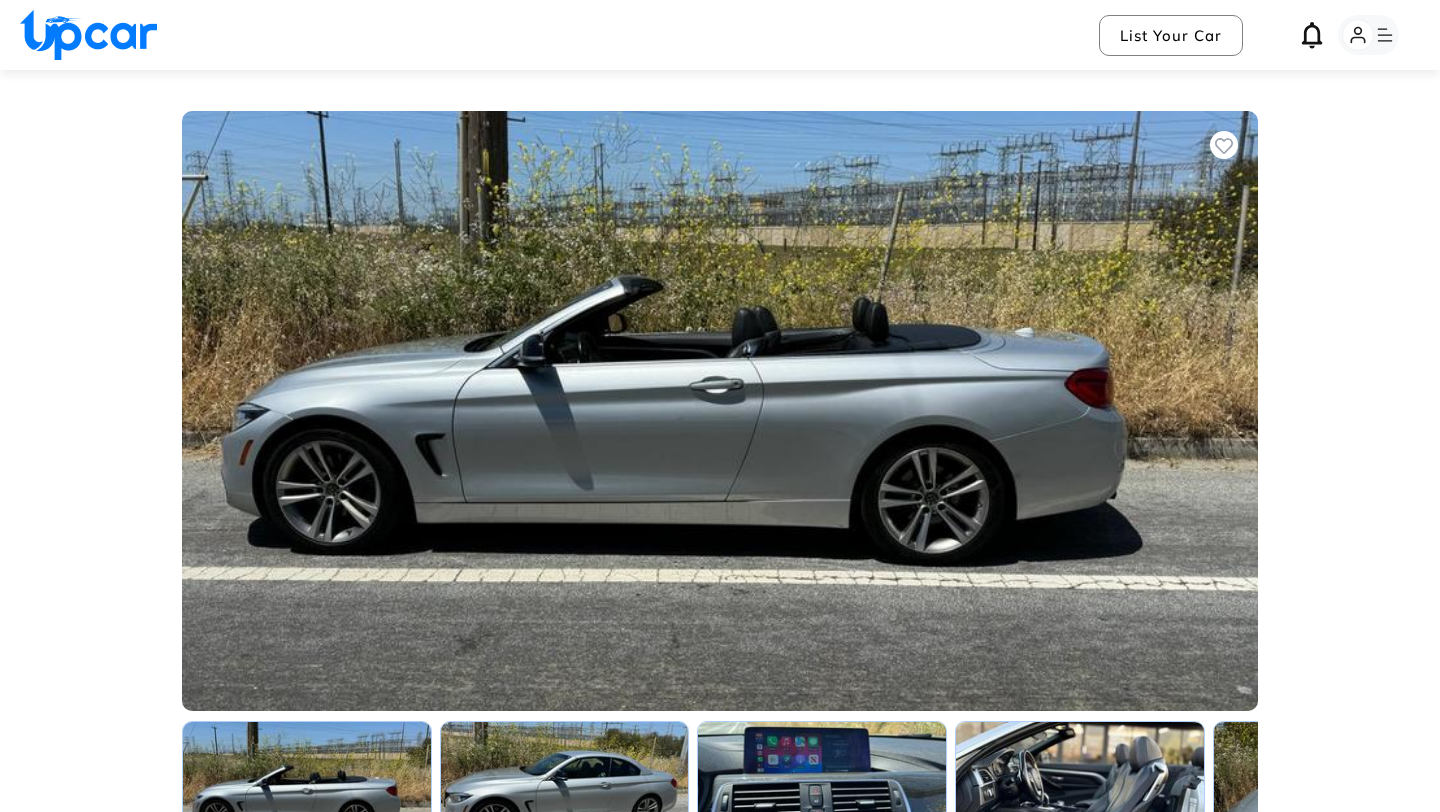 scroll, scrollTop: 828, scrollLeft: 0, axis: vertical 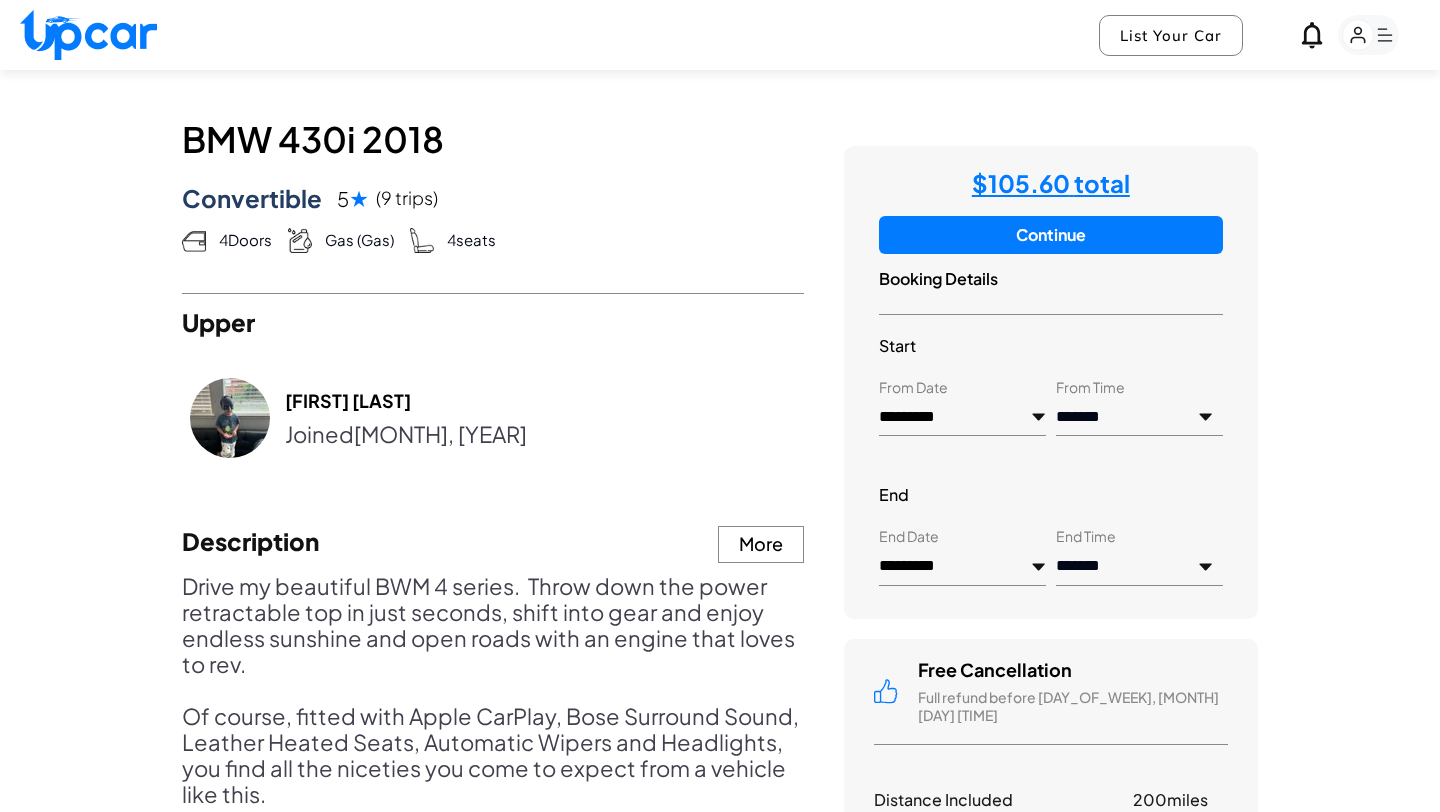 click on "**********" at bounding box center (1139, 567) 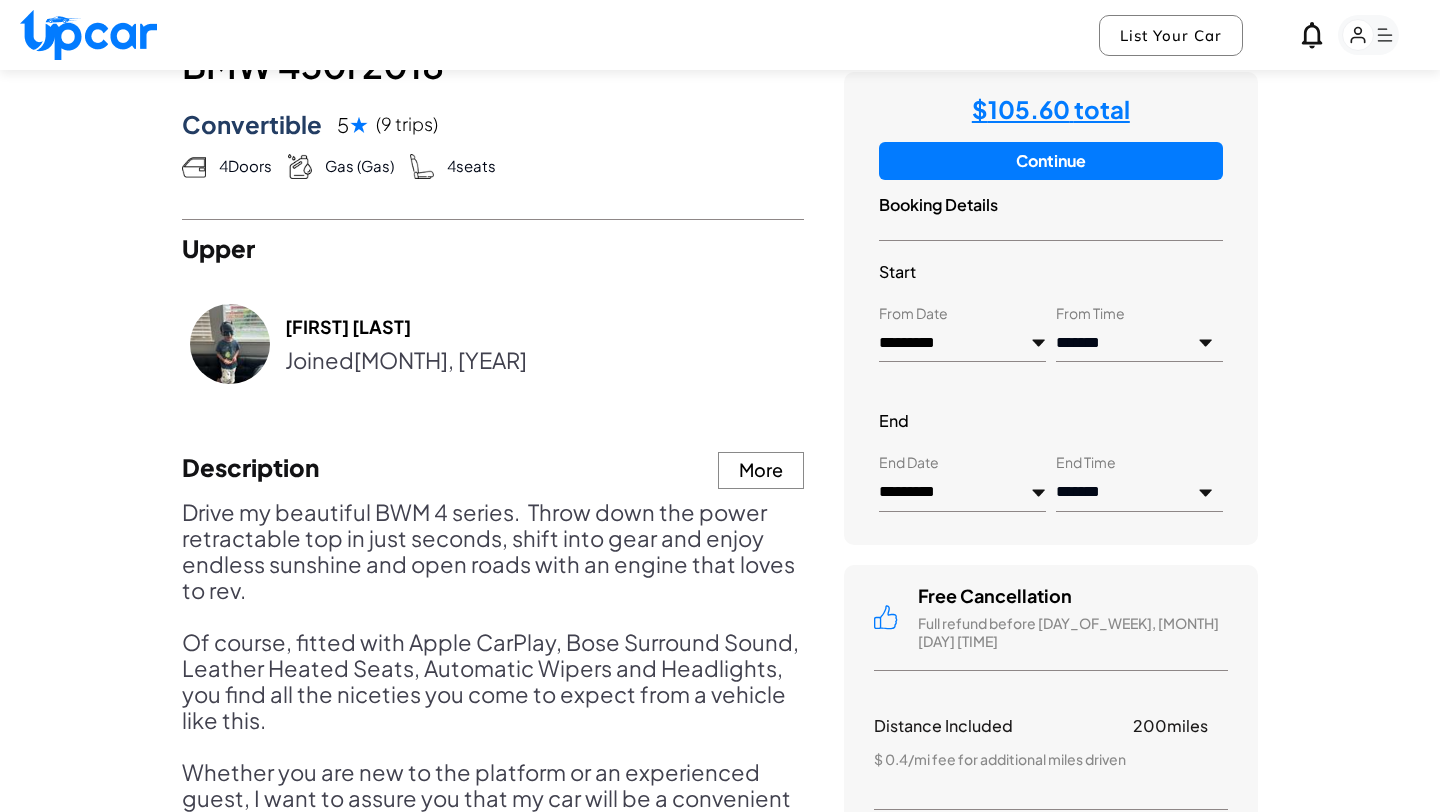 scroll, scrollTop: 910, scrollLeft: 0, axis: vertical 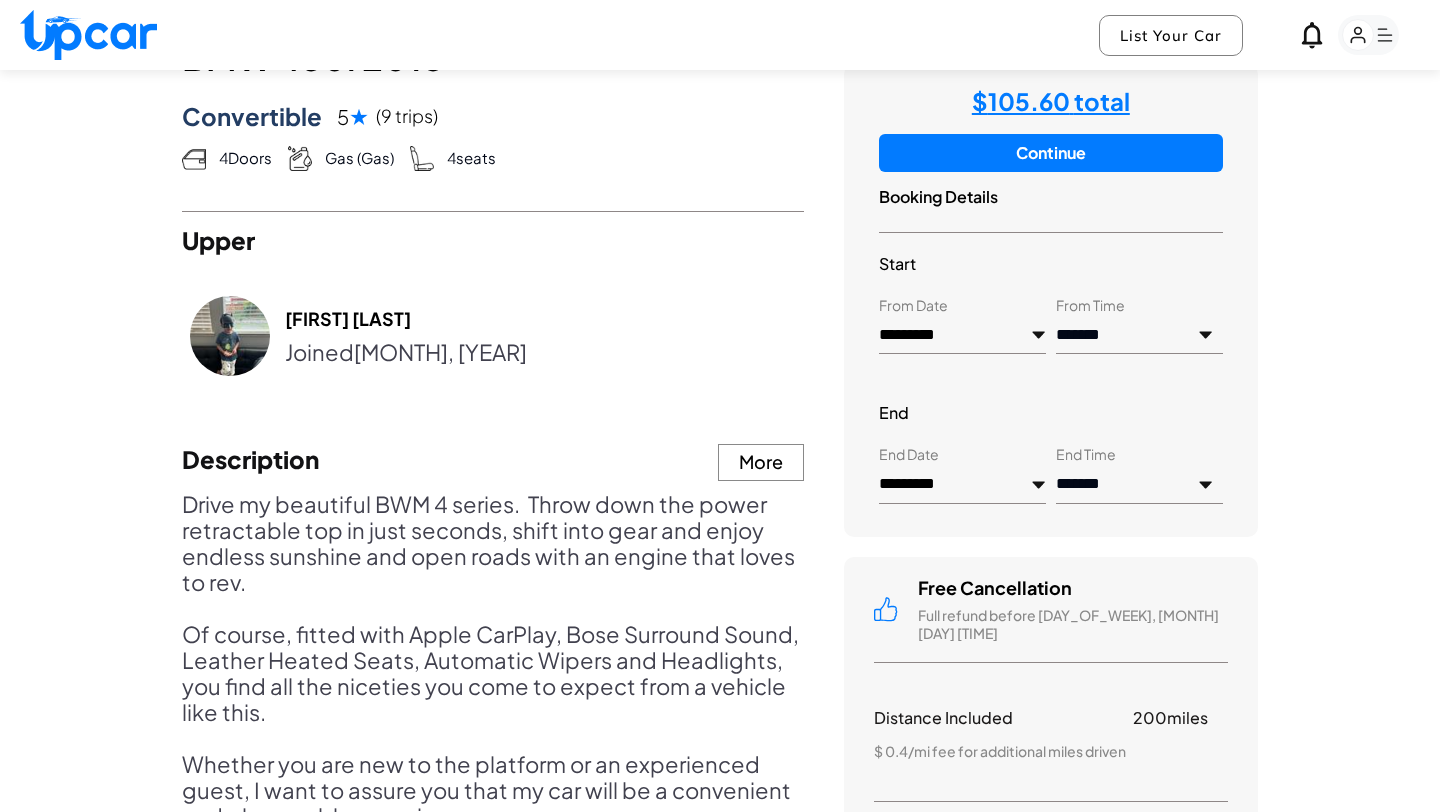 click on "Continue" at bounding box center (1051, 153) 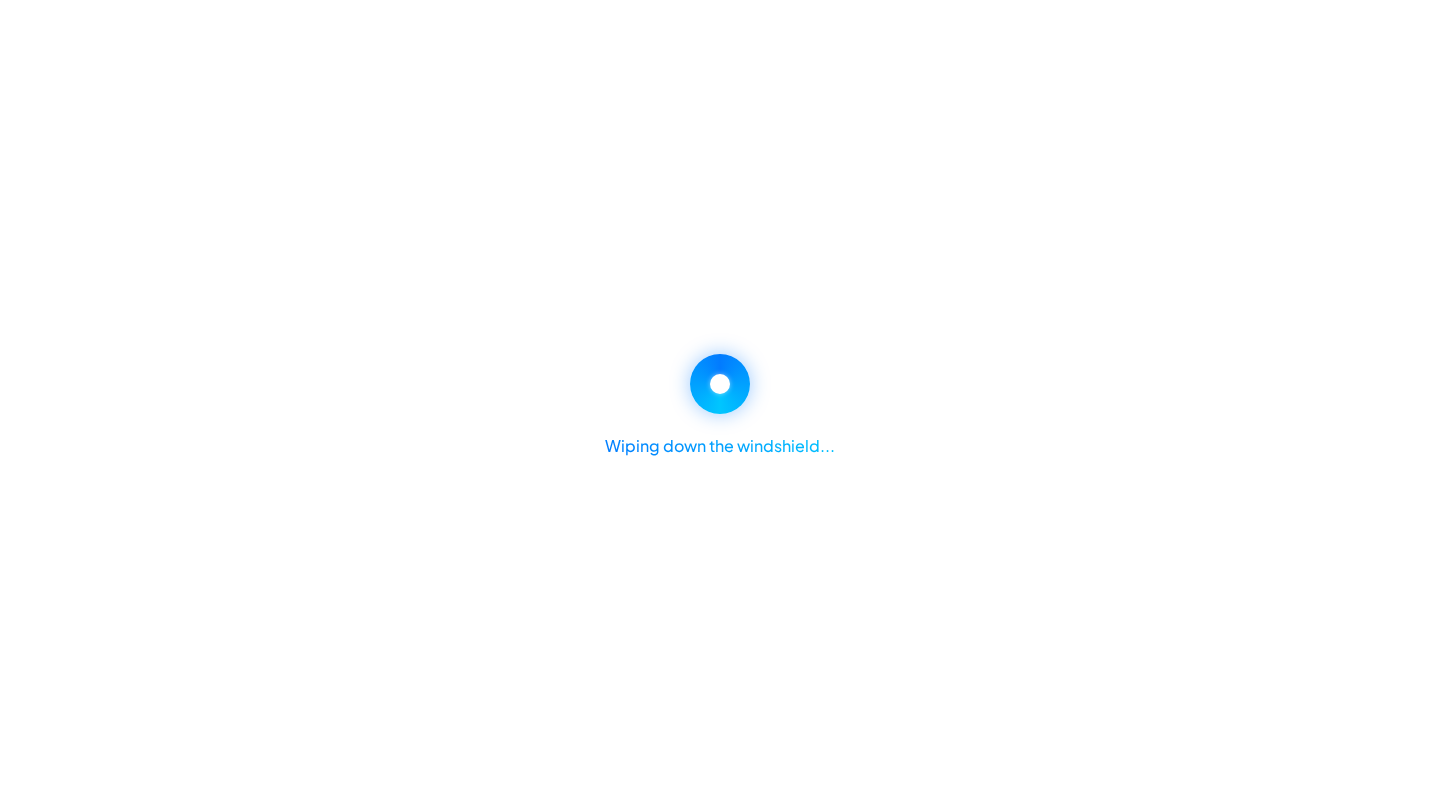 scroll, scrollTop: 0, scrollLeft: 0, axis: both 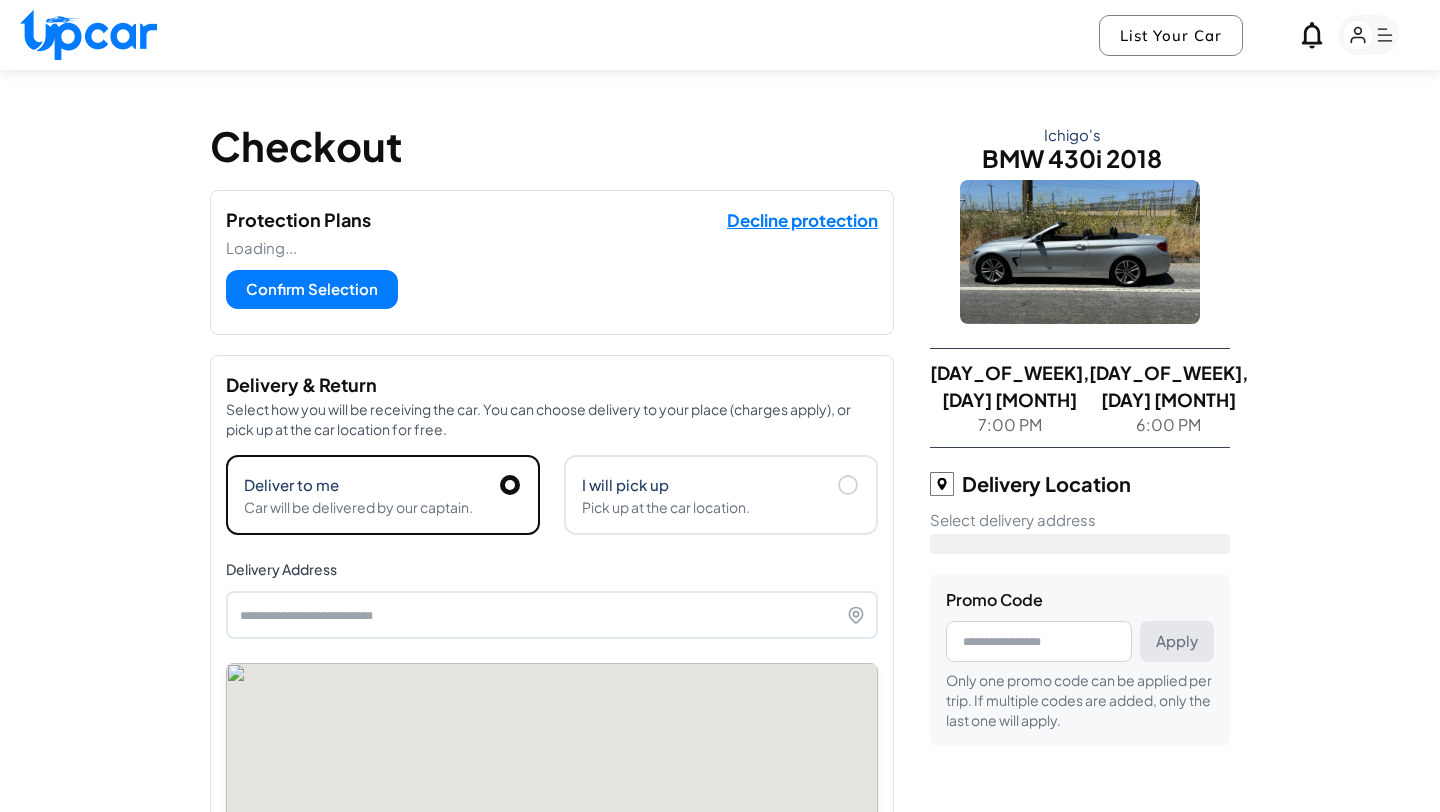 type on "**********" 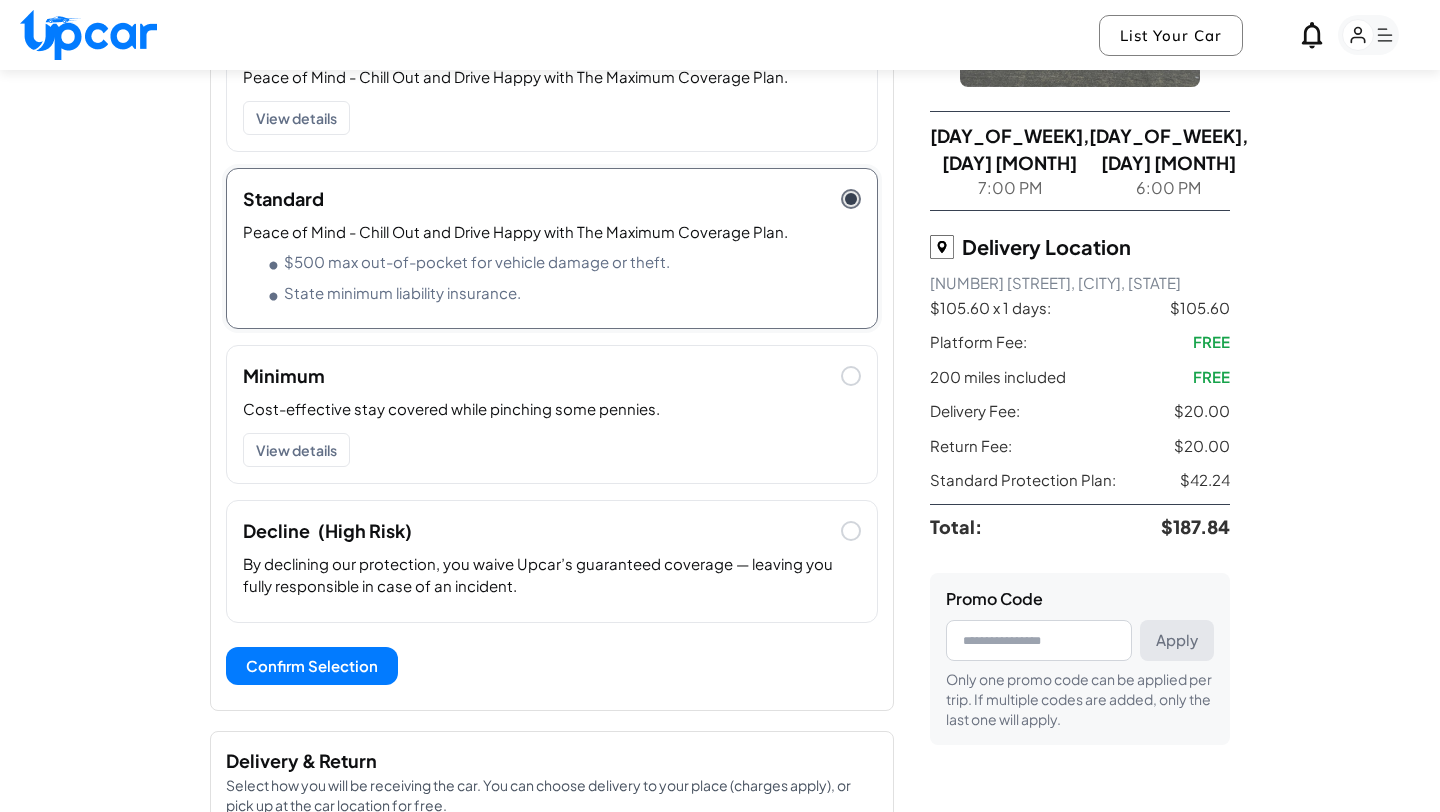 scroll, scrollTop: 240, scrollLeft: 0, axis: vertical 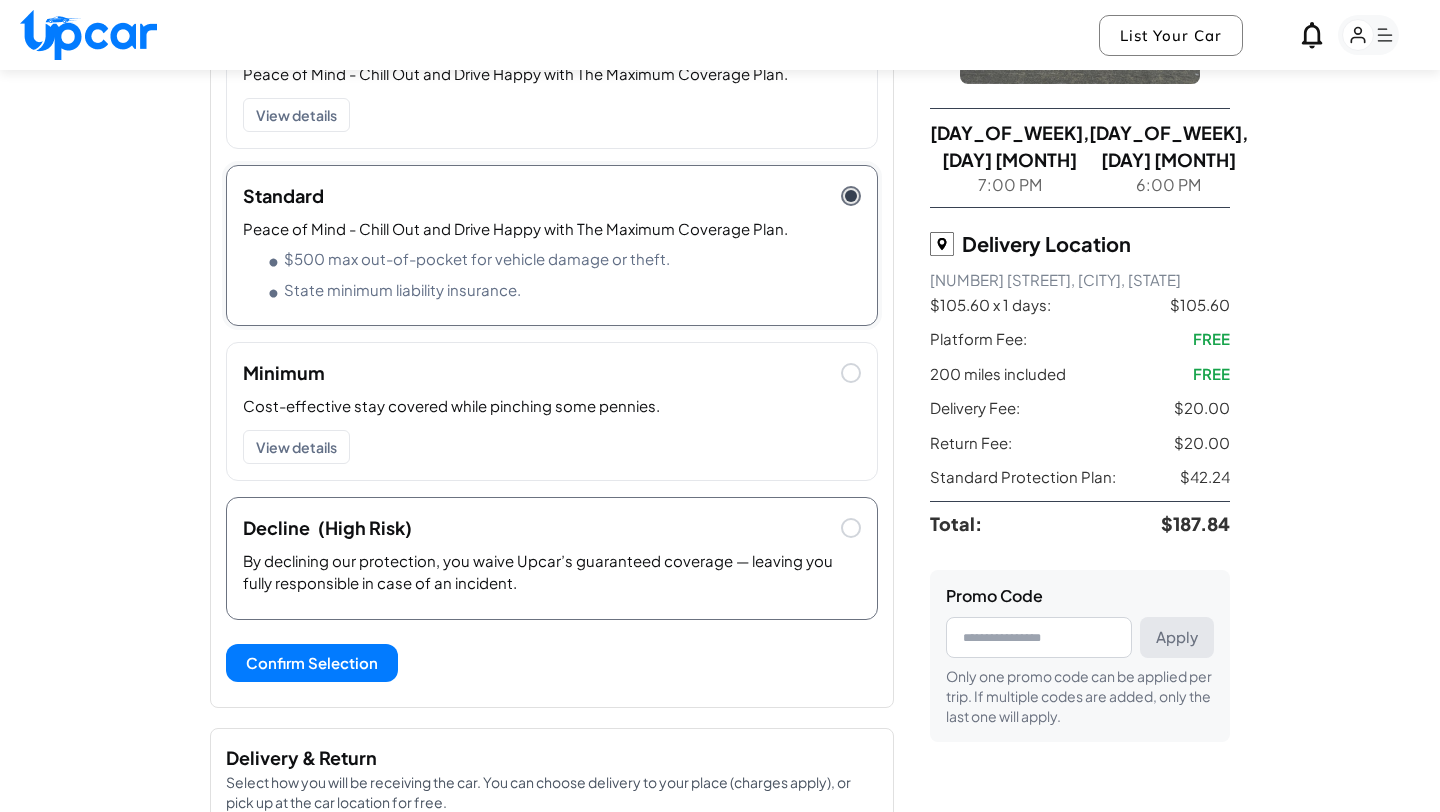 click on "Decline ([RISK])" at bounding box center (552, 520) 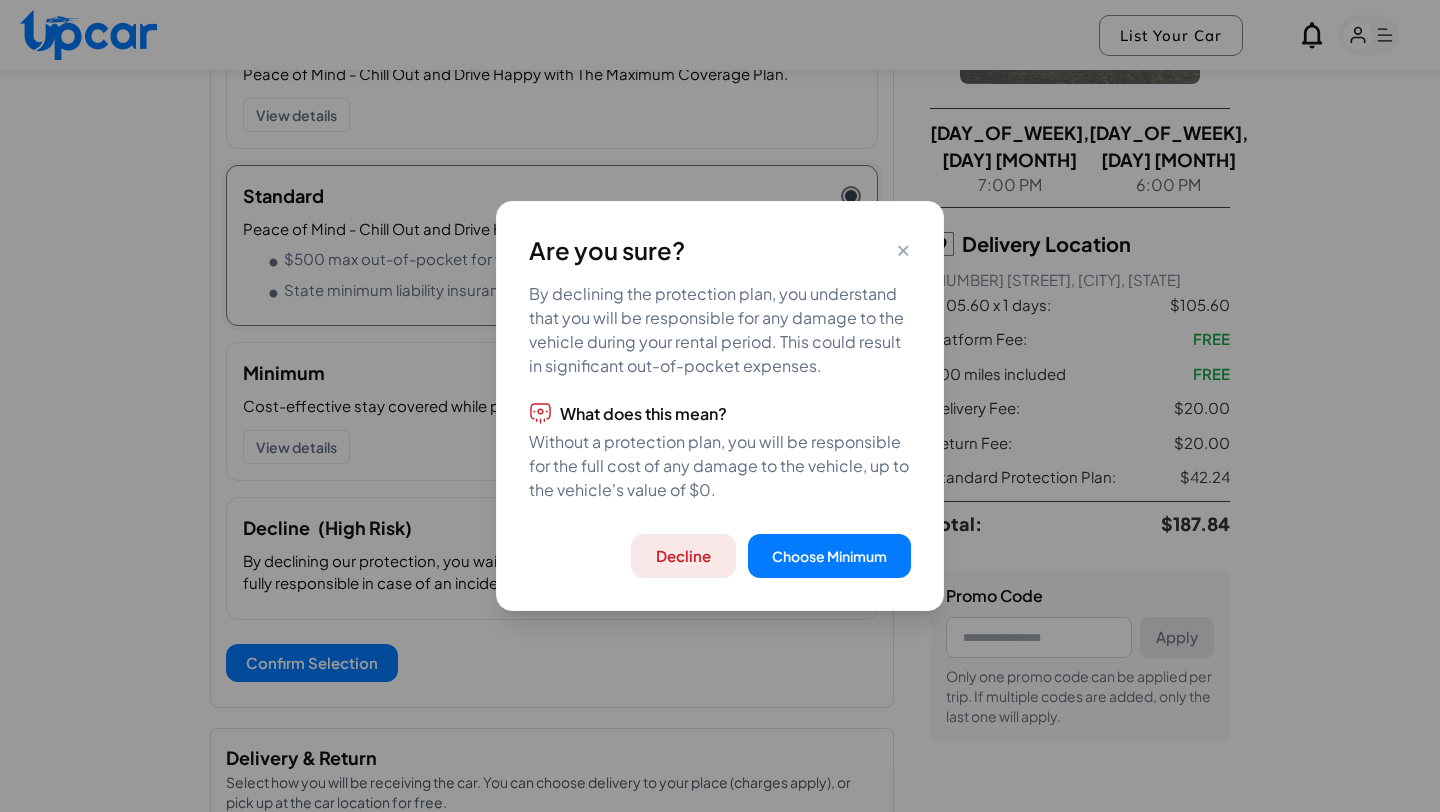 click on "Decline" at bounding box center (683, 556) 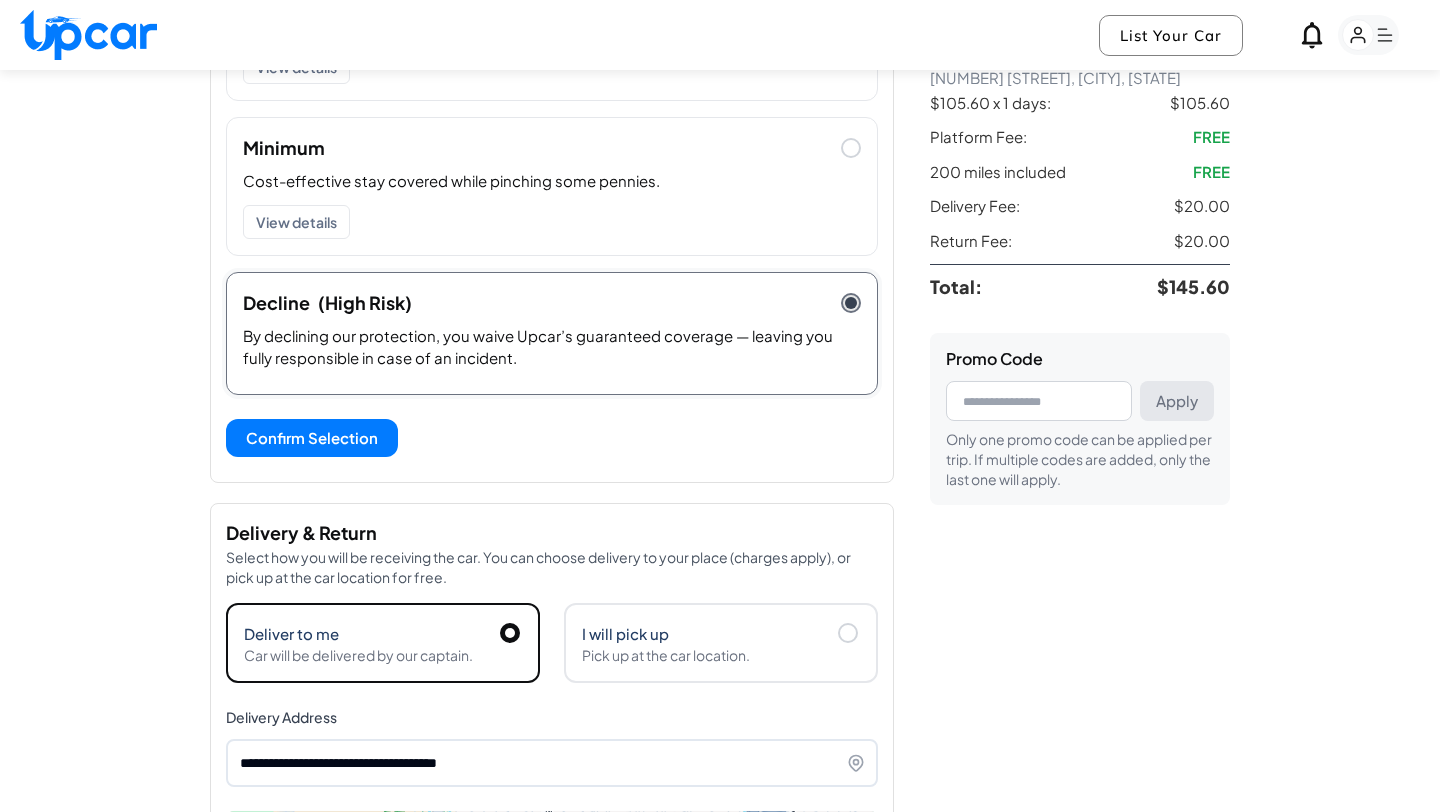 scroll, scrollTop: 477, scrollLeft: 0, axis: vertical 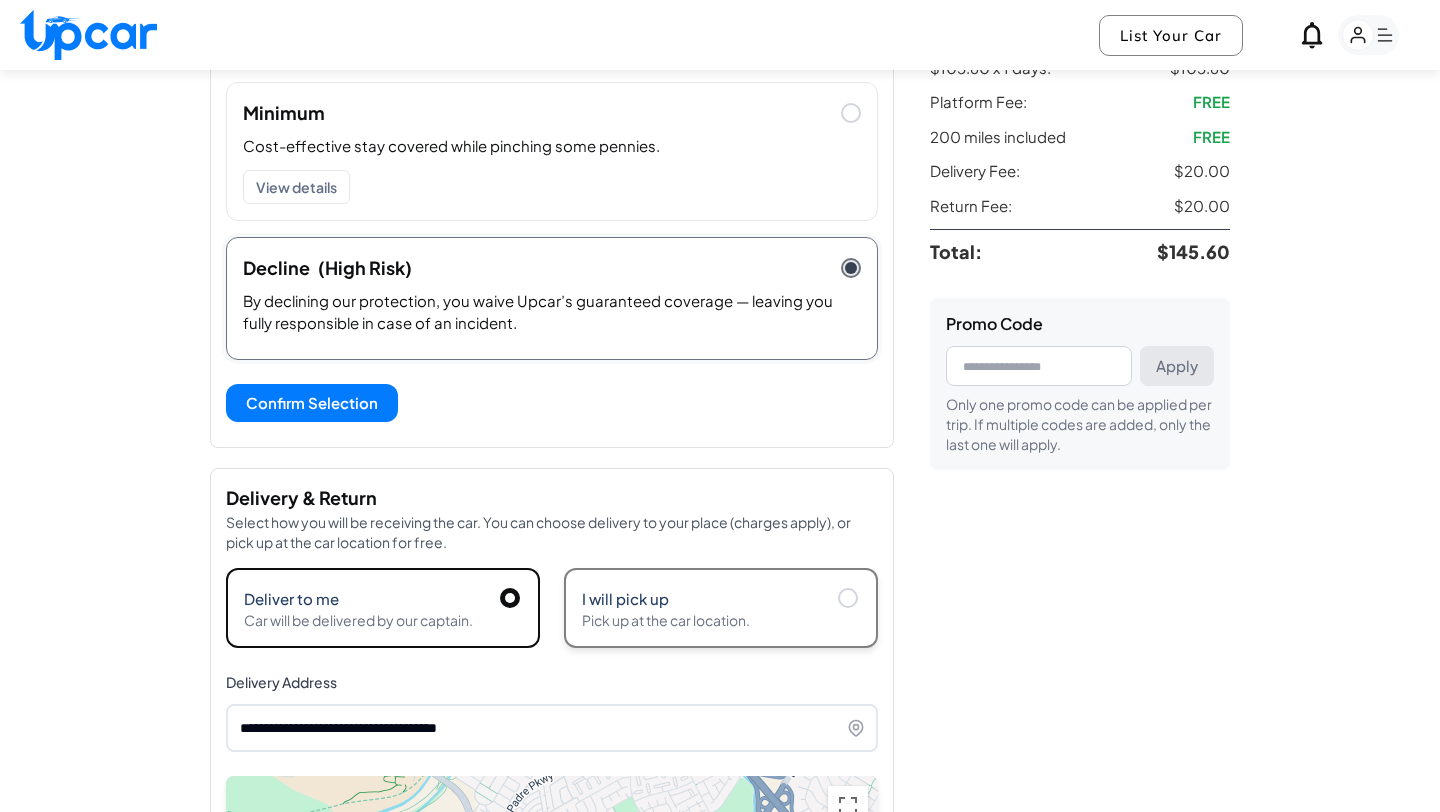 click on "I will pick up" at bounding box center [721, 598] 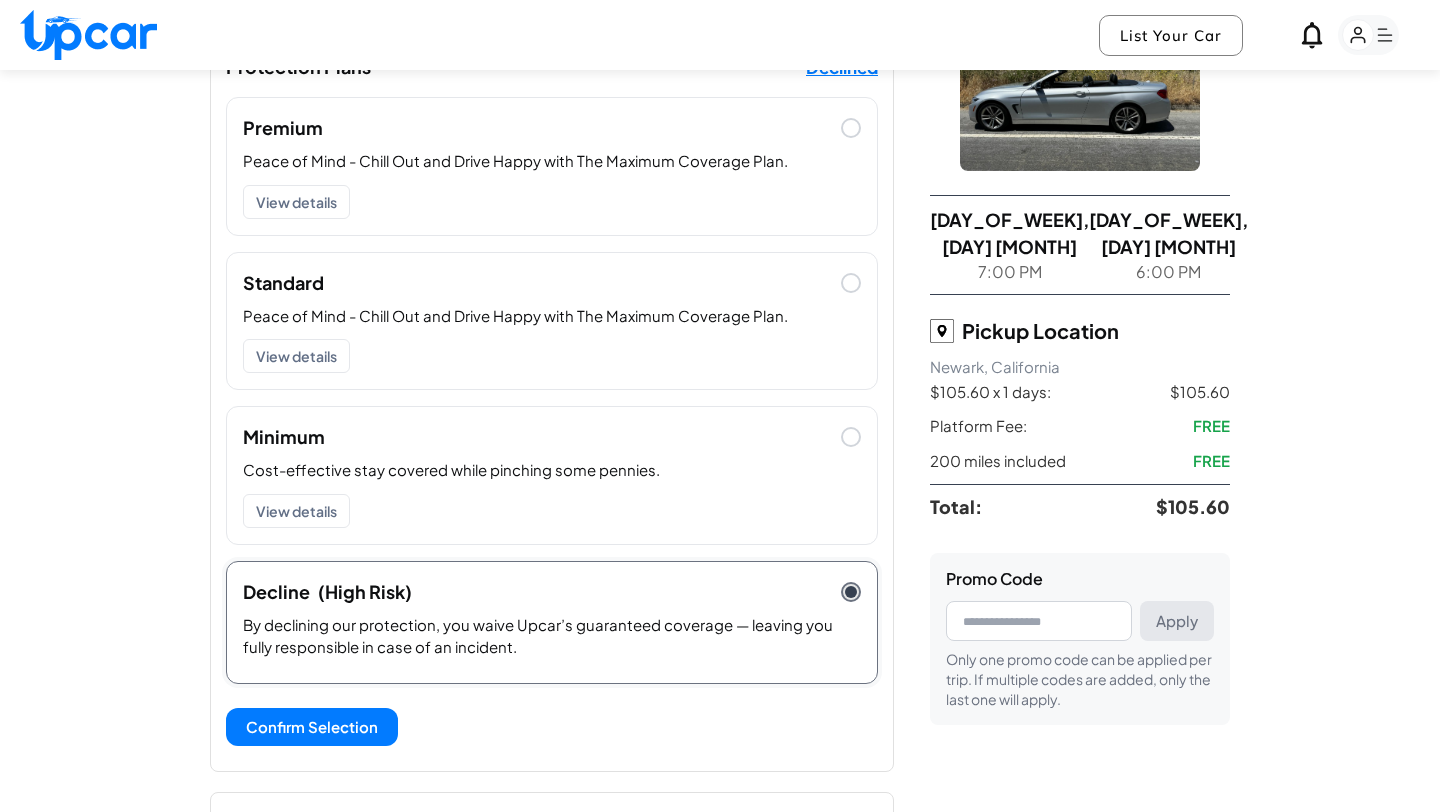 scroll, scrollTop: 0, scrollLeft: 0, axis: both 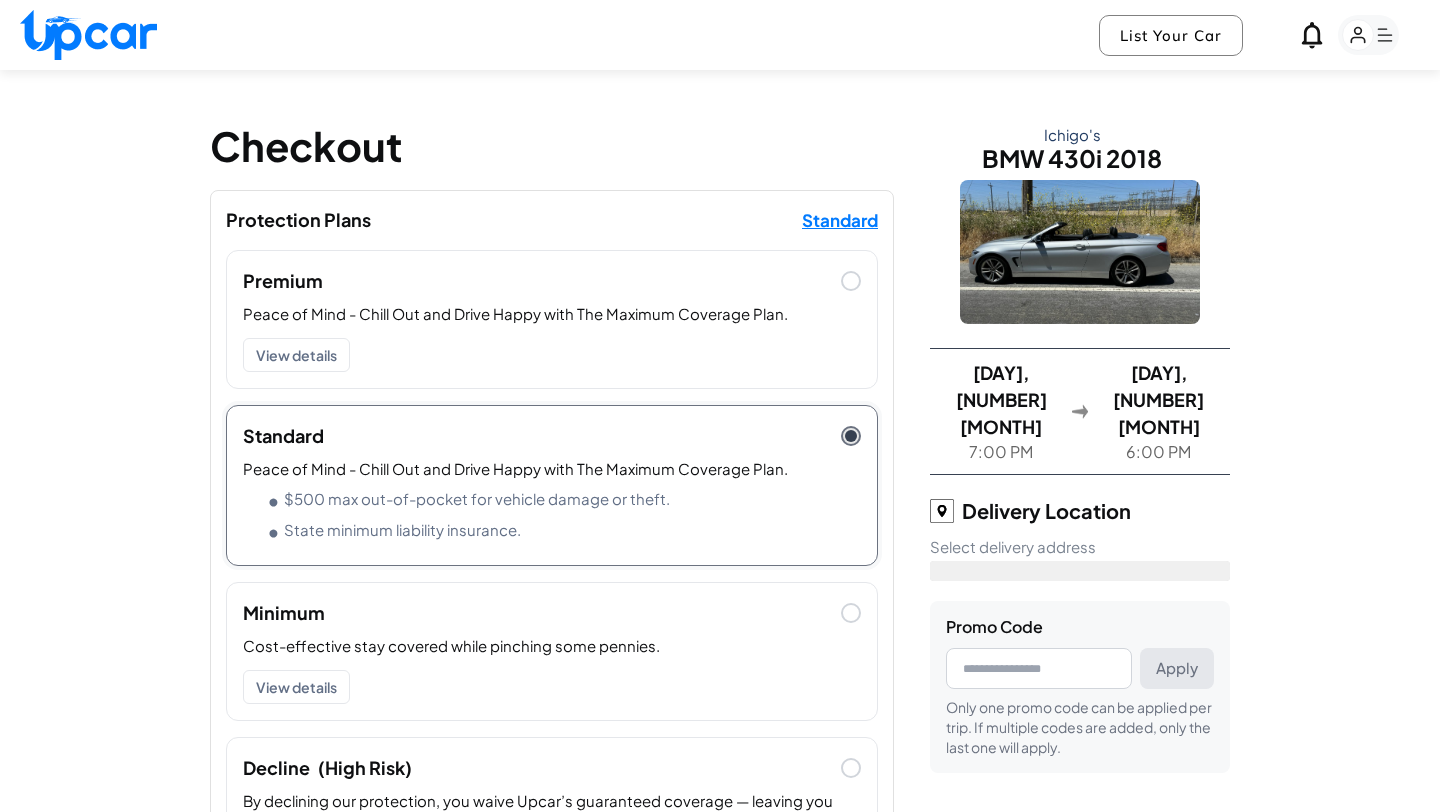 type on "**********" 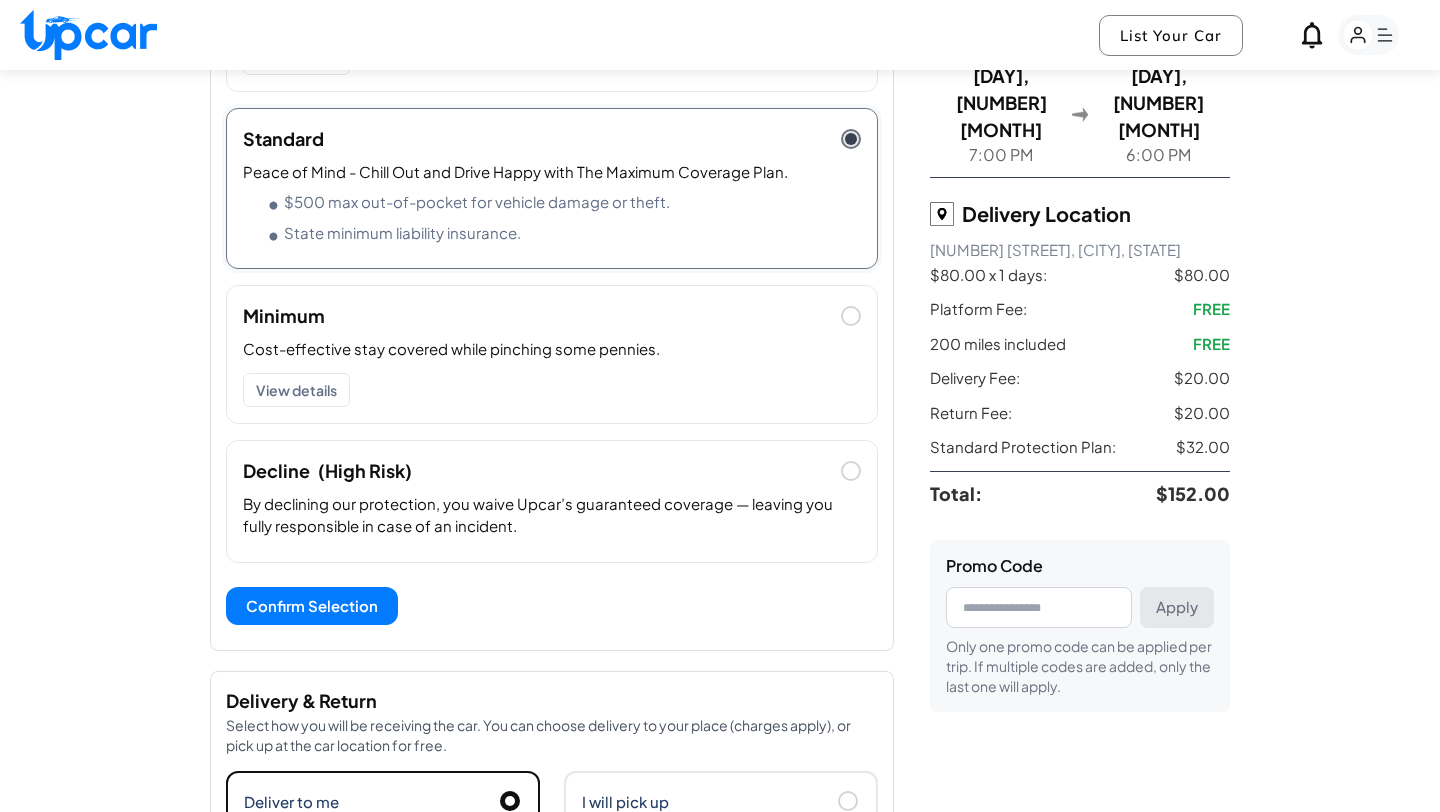 scroll, scrollTop: 309, scrollLeft: 0, axis: vertical 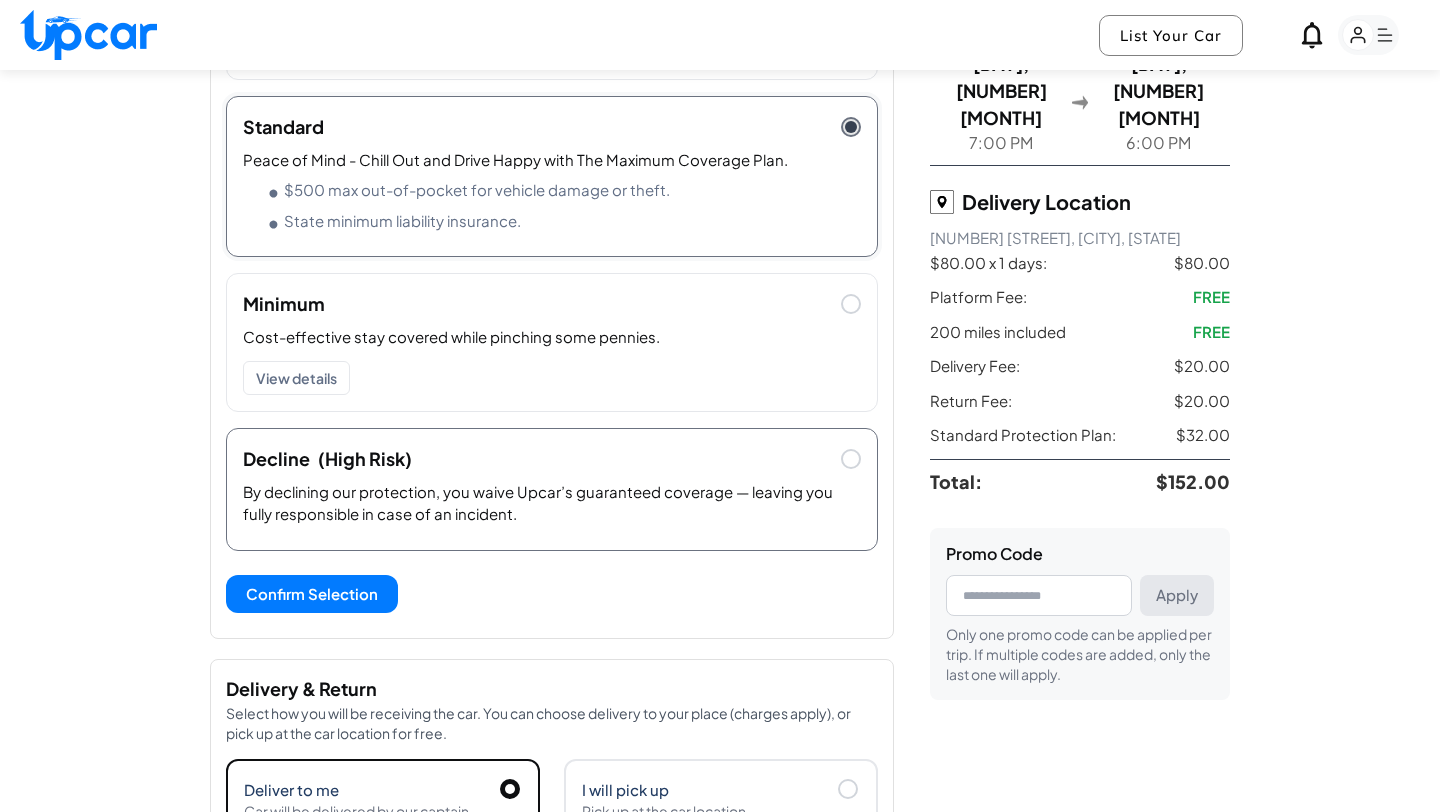click on "By declining our protection, you waive Upcar’s guaranteed coverage — leaving you fully responsible in case of an incident." at bounding box center (552, 515) 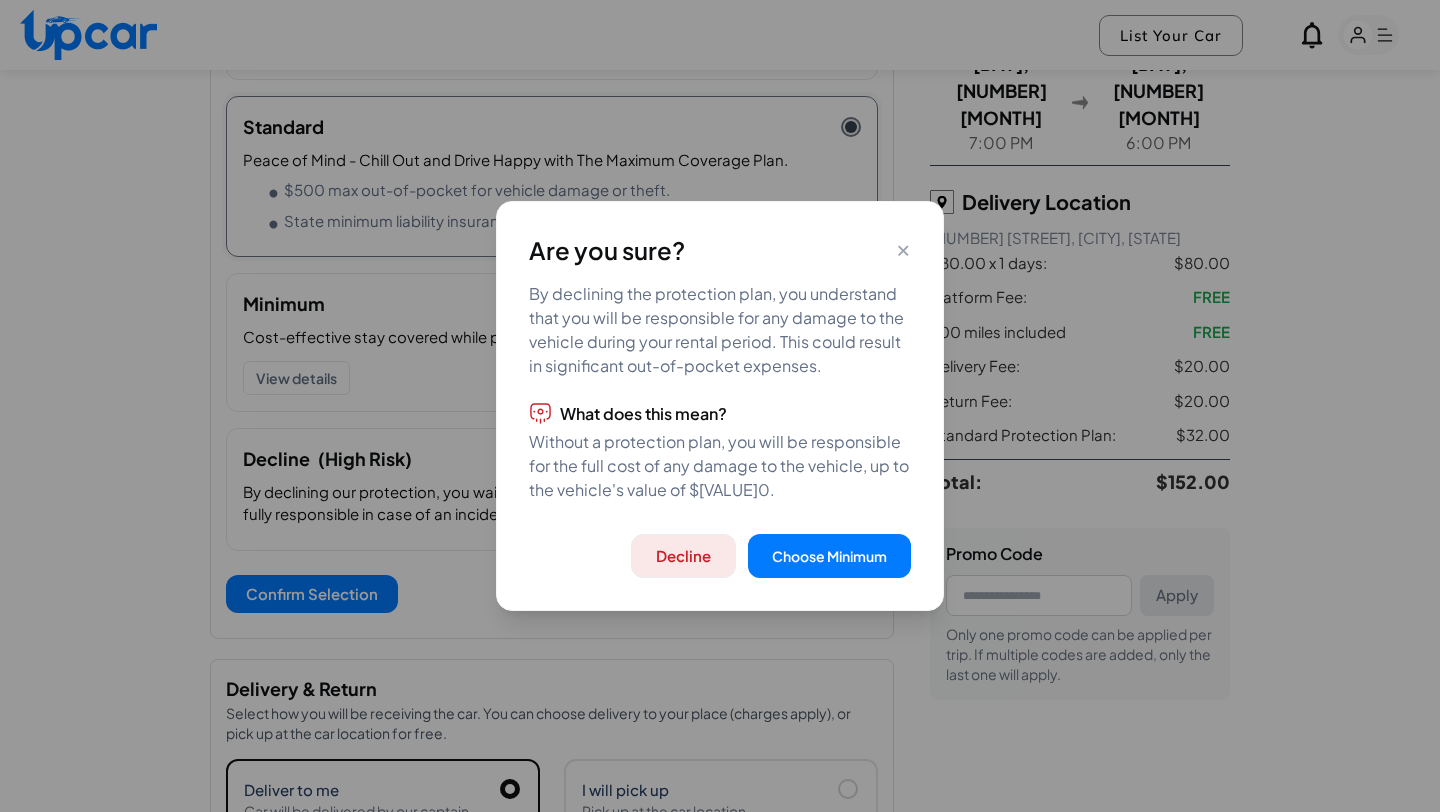 click on "Decline" at bounding box center [683, 556] 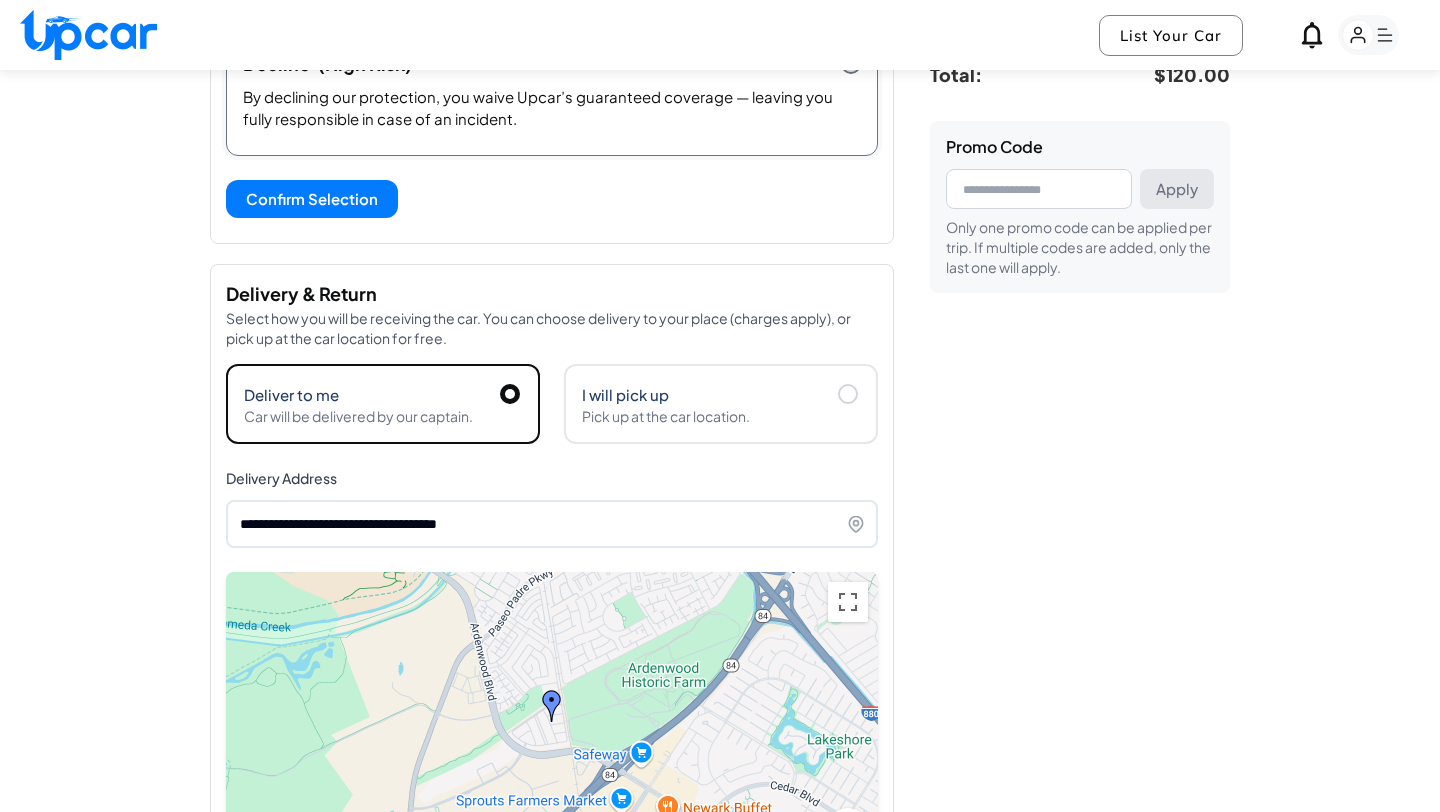 scroll, scrollTop: 684, scrollLeft: 0, axis: vertical 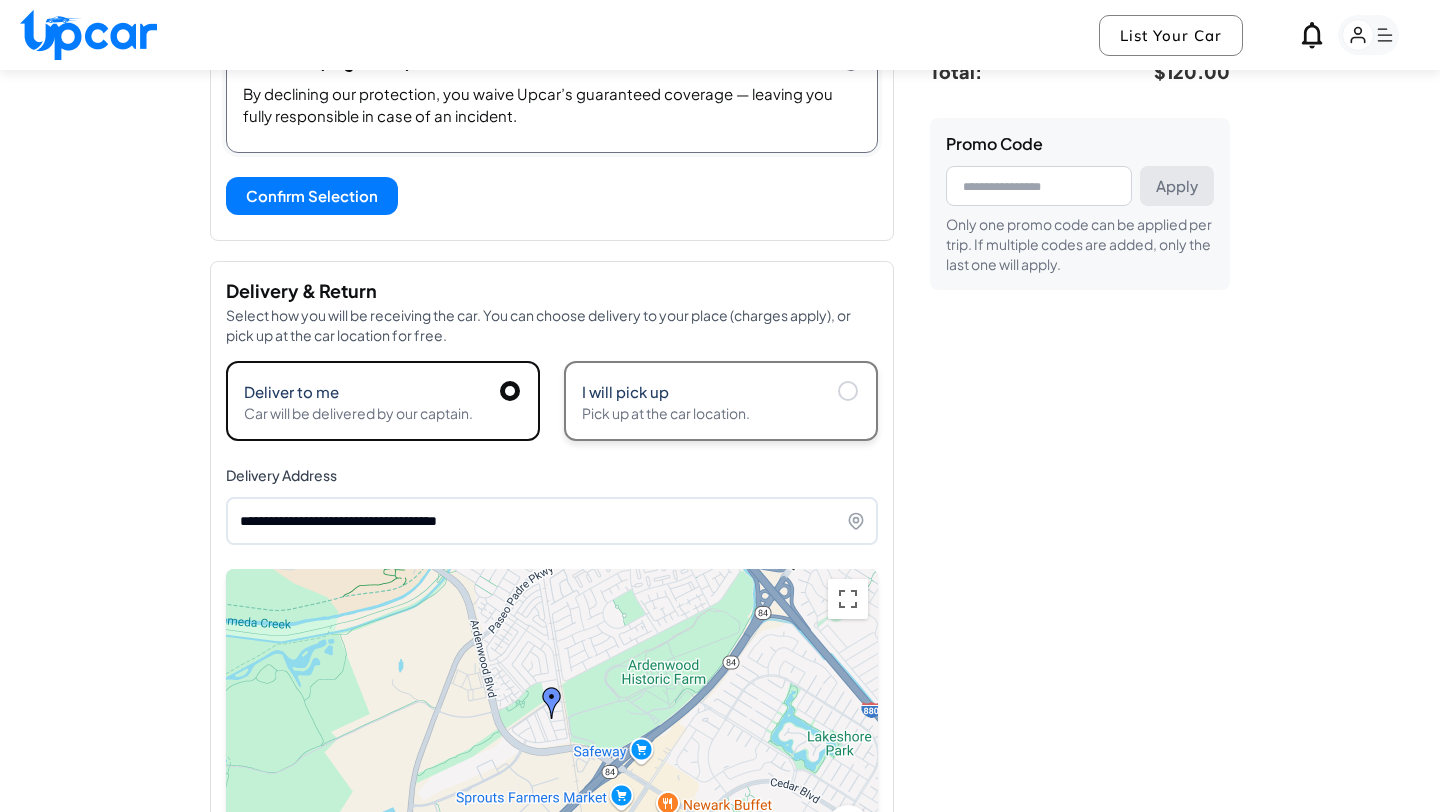 click on "I will pick up" at bounding box center (721, 391) 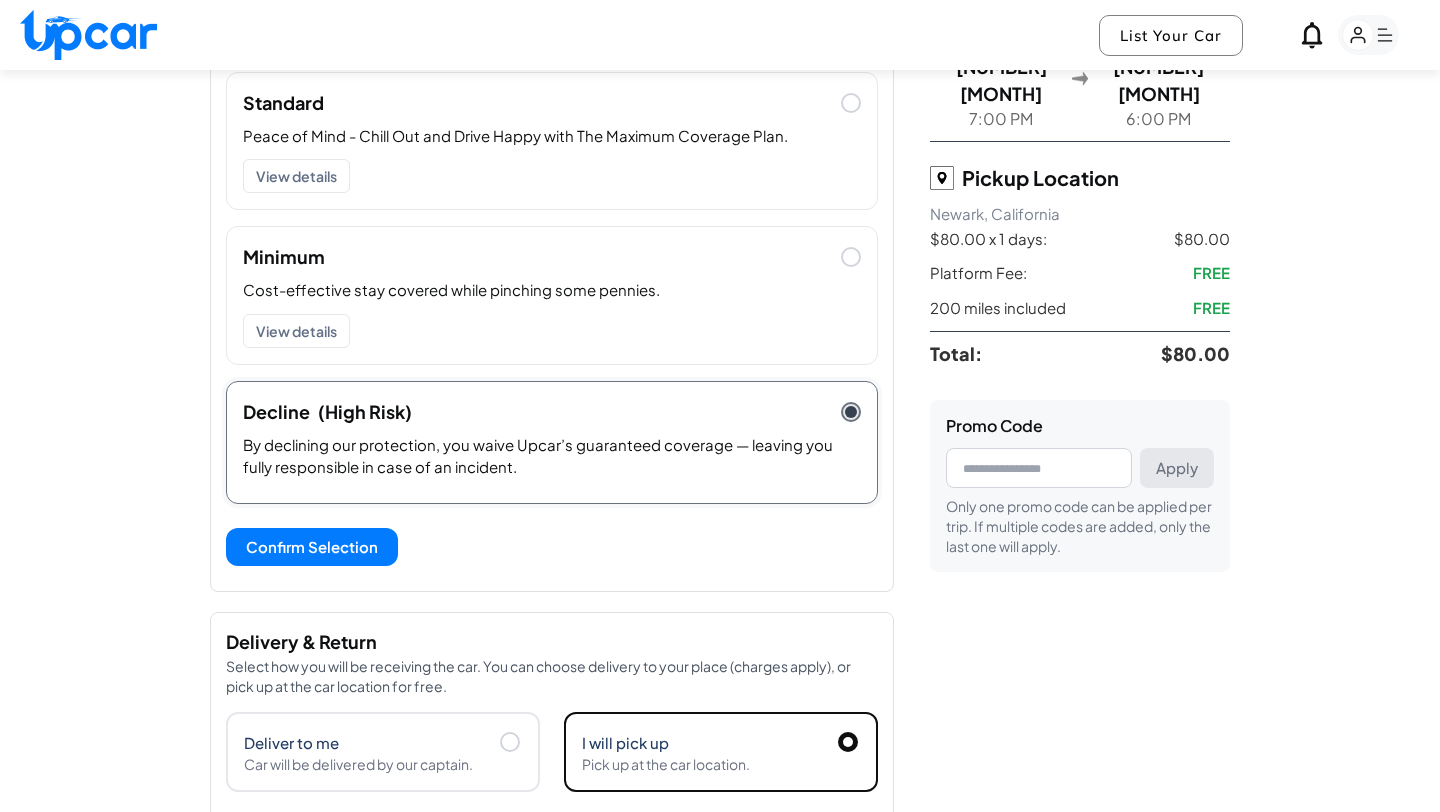 scroll, scrollTop: 332, scrollLeft: 0, axis: vertical 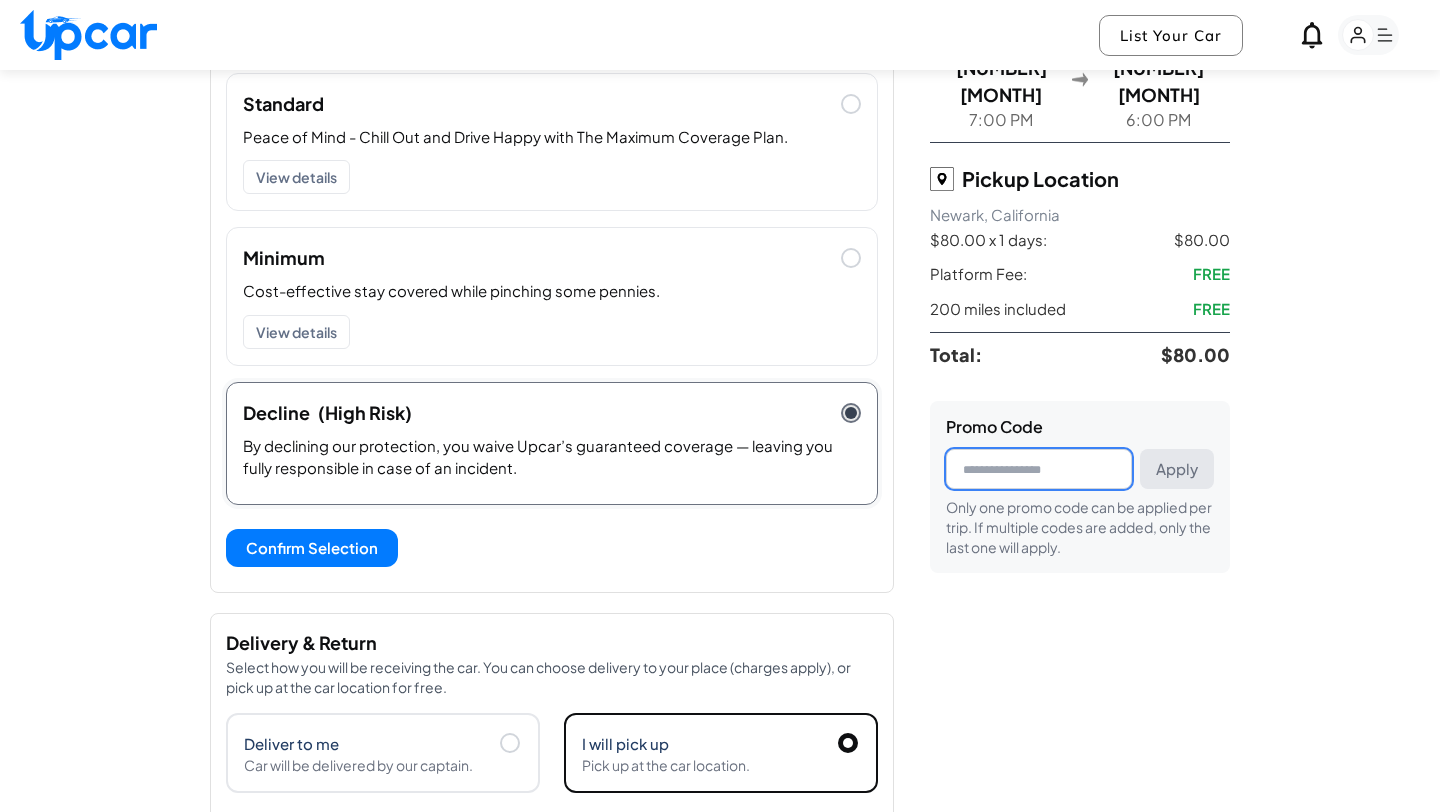 click at bounding box center (1039, 469) 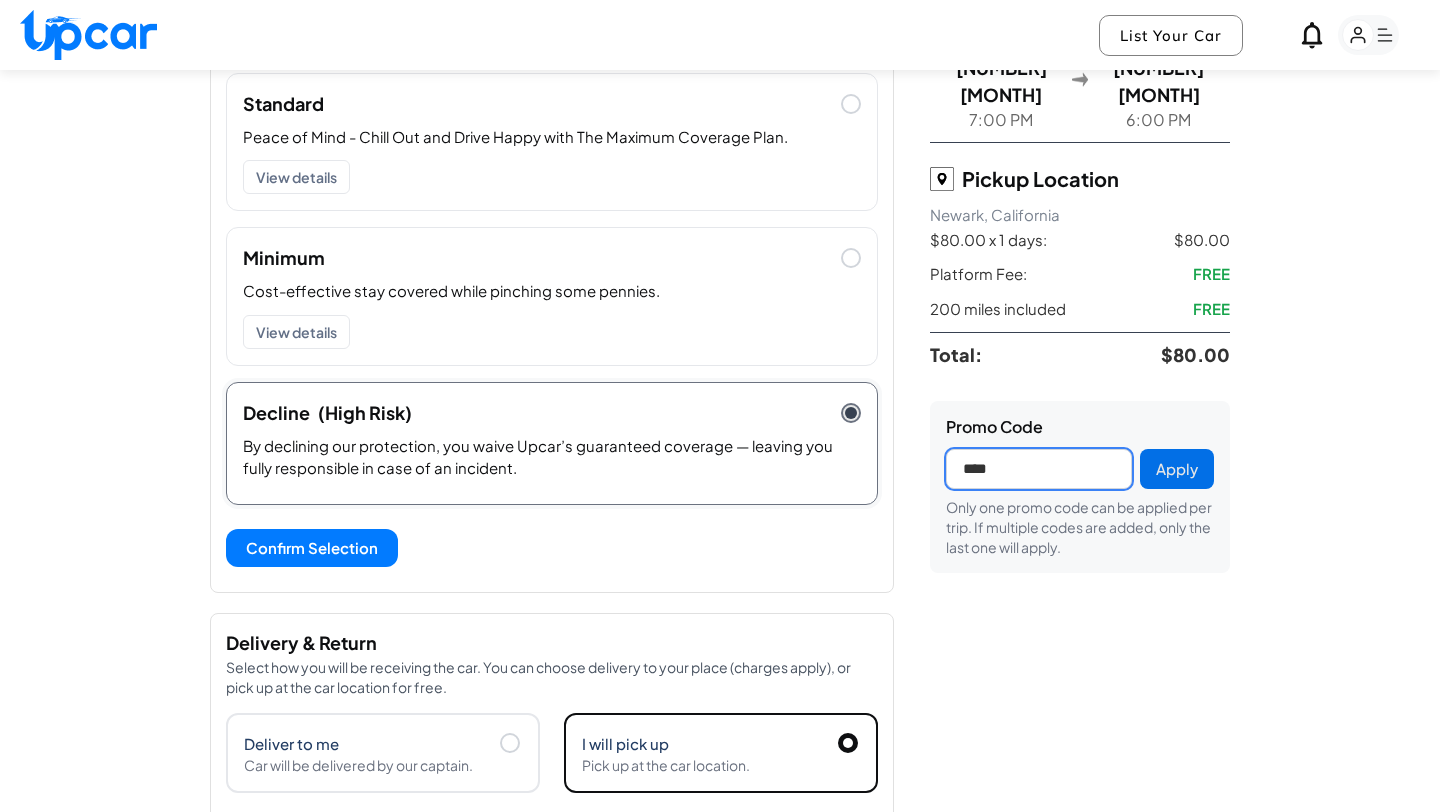 type on "****" 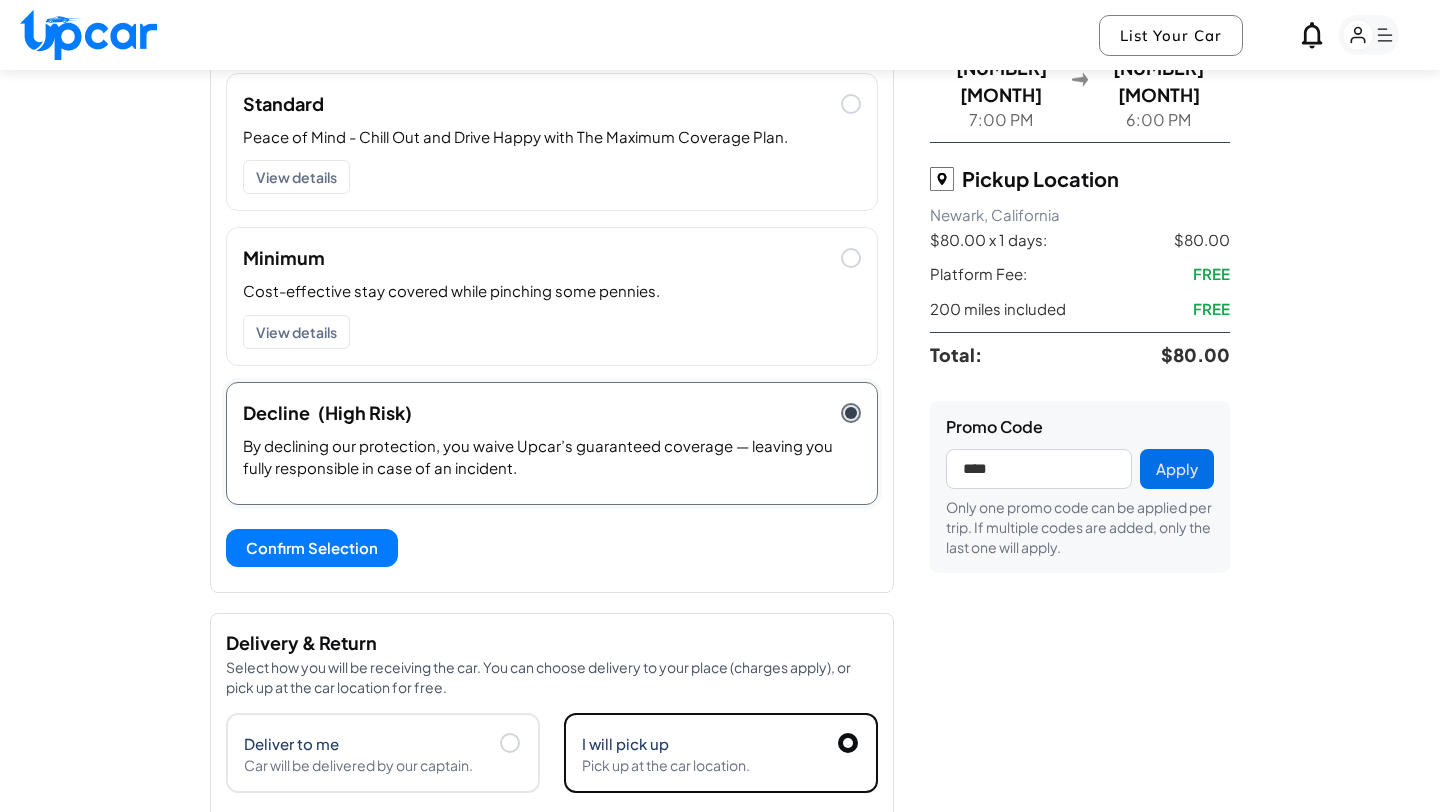 click on "Apply" at bounding box center (1177, 469) 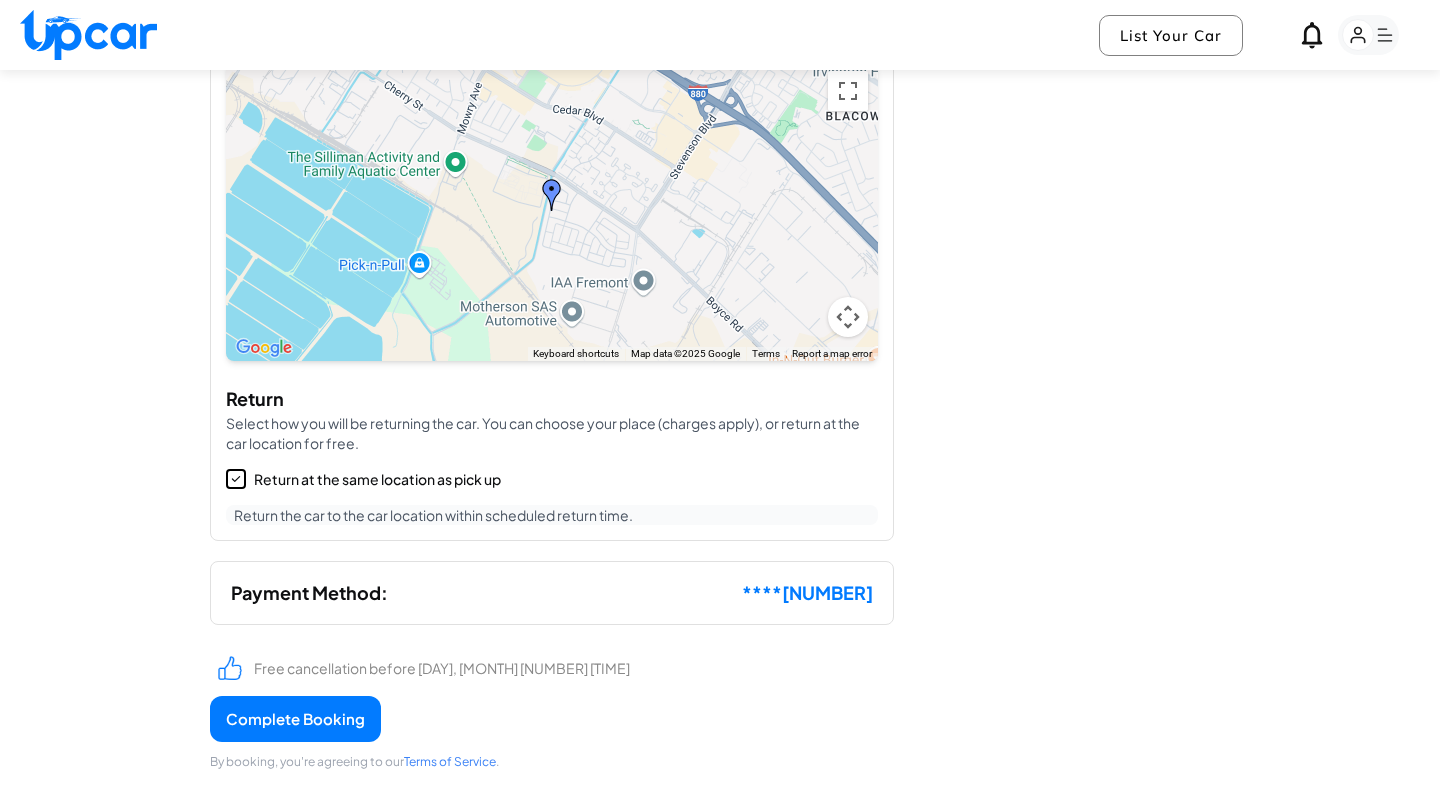 scroll, scrollTop: 1145, scrollLeft: 0, axis: vertical 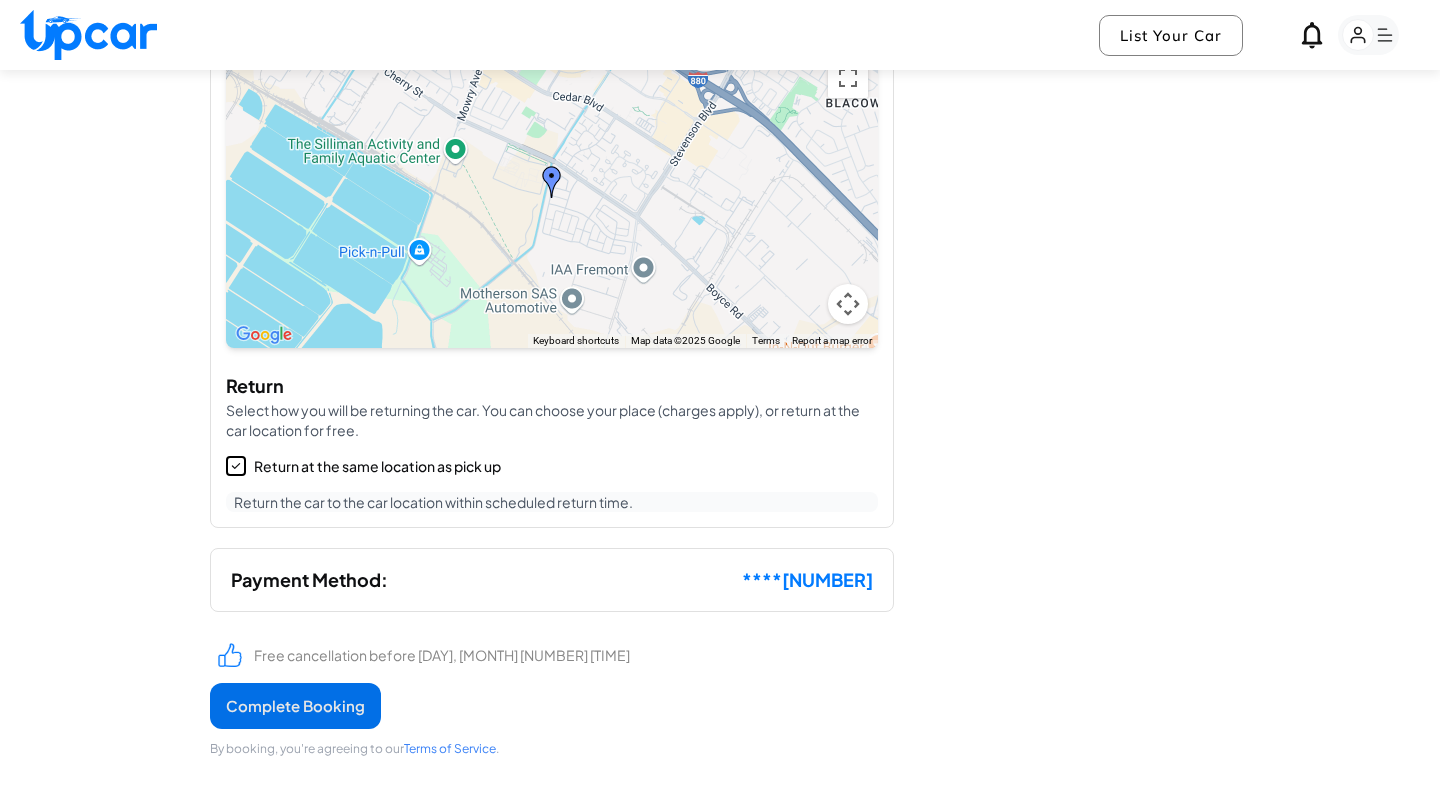 click on "Complete Booking" at bounding box center (295, 706) 